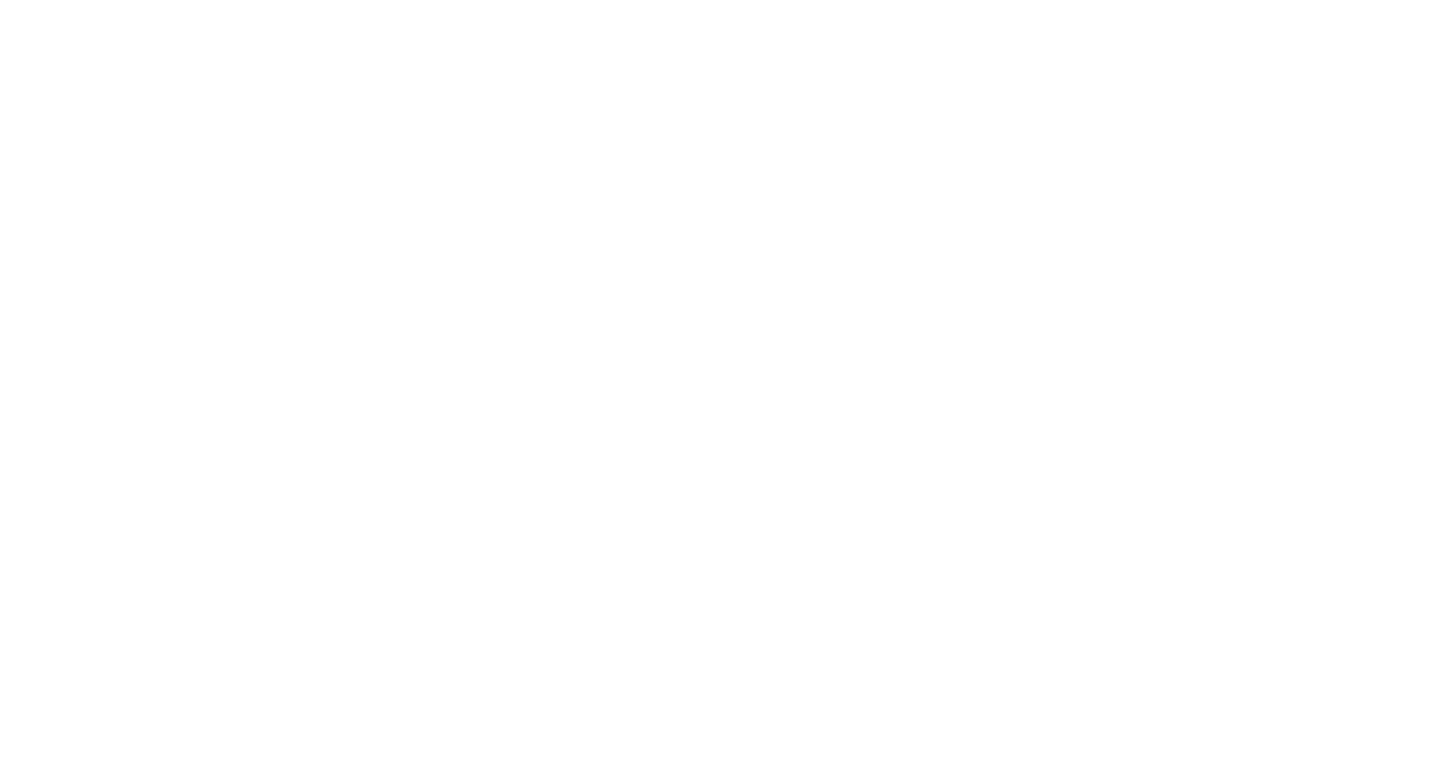scroll, scrollTop: 0, scrollLeft: 0, axis: both 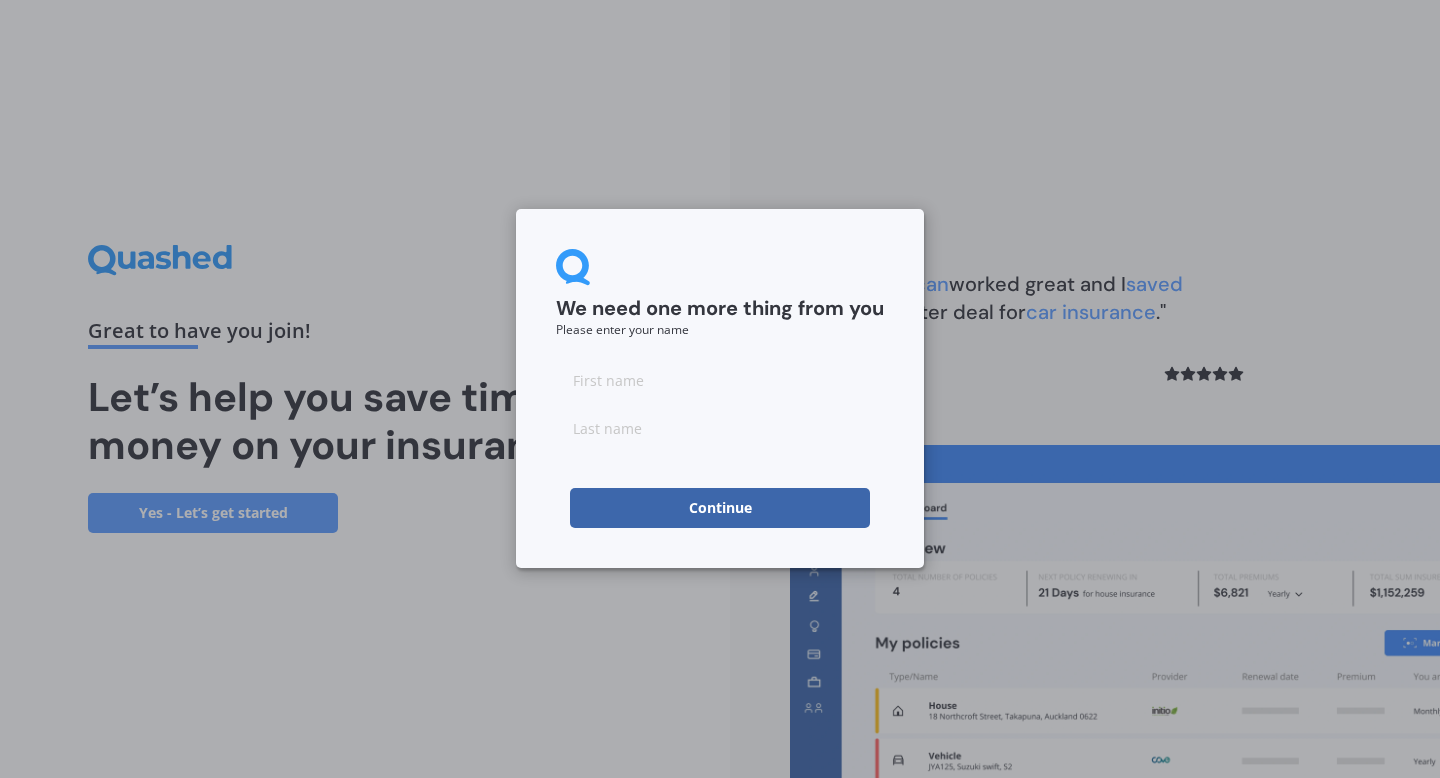 click at bounding box center [720, 380] 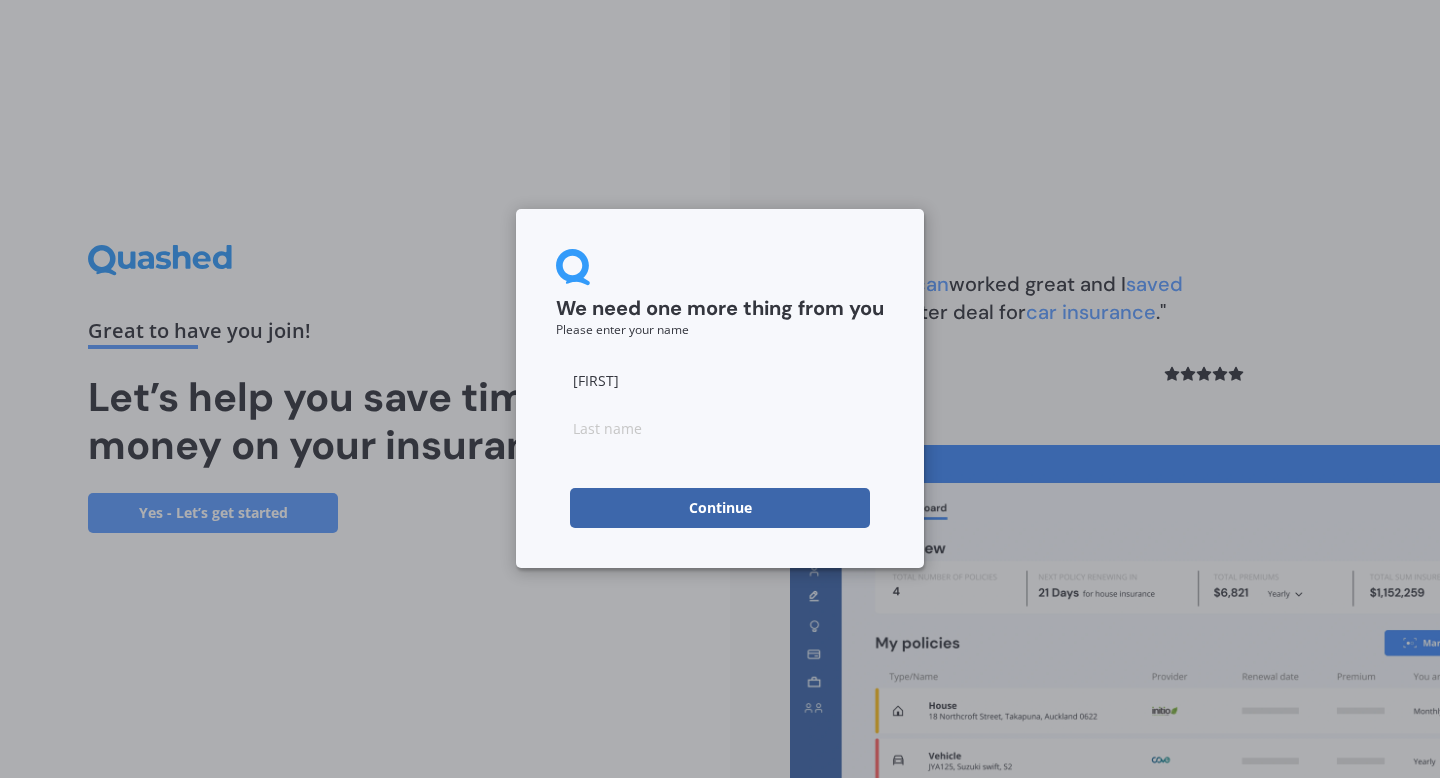 type on "[FIRST]" 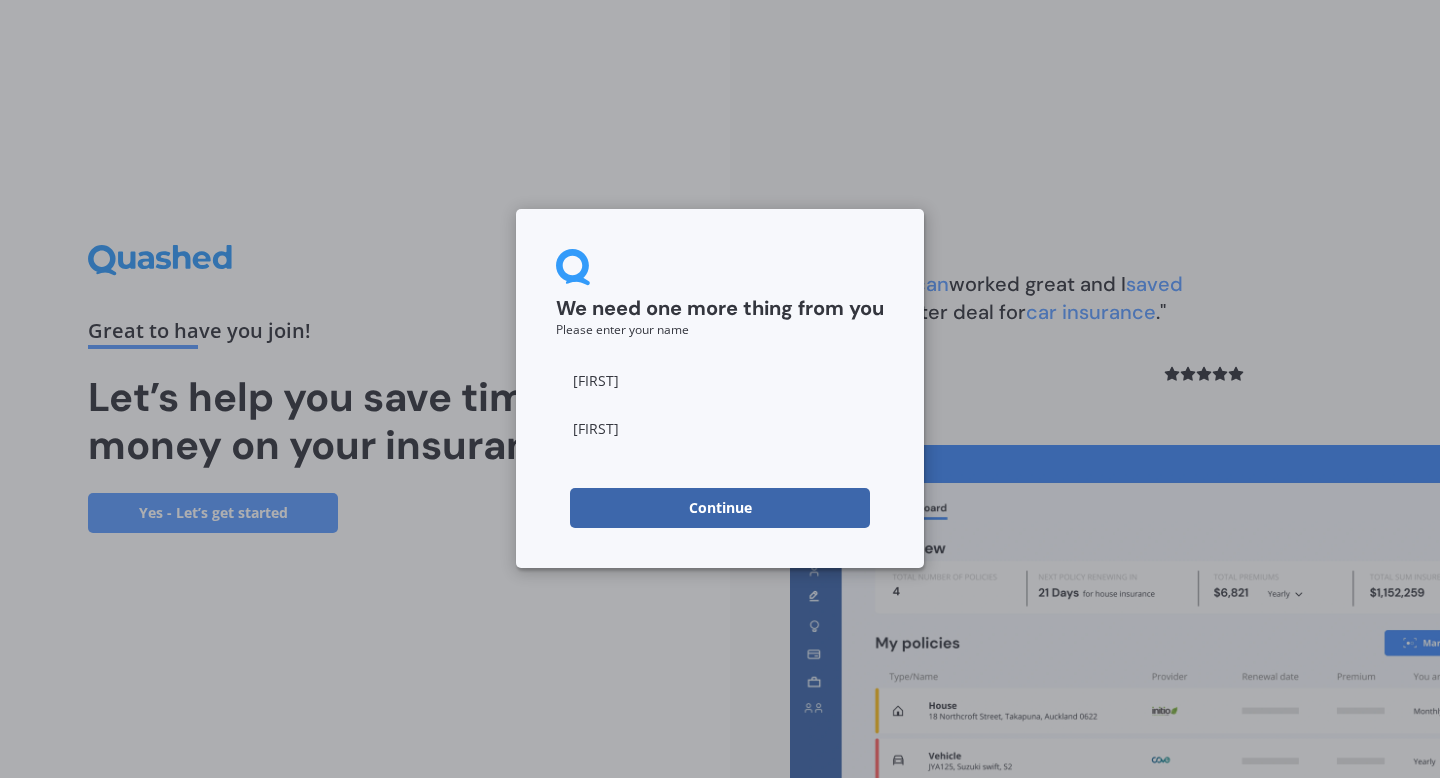 type on "[FIRST]" 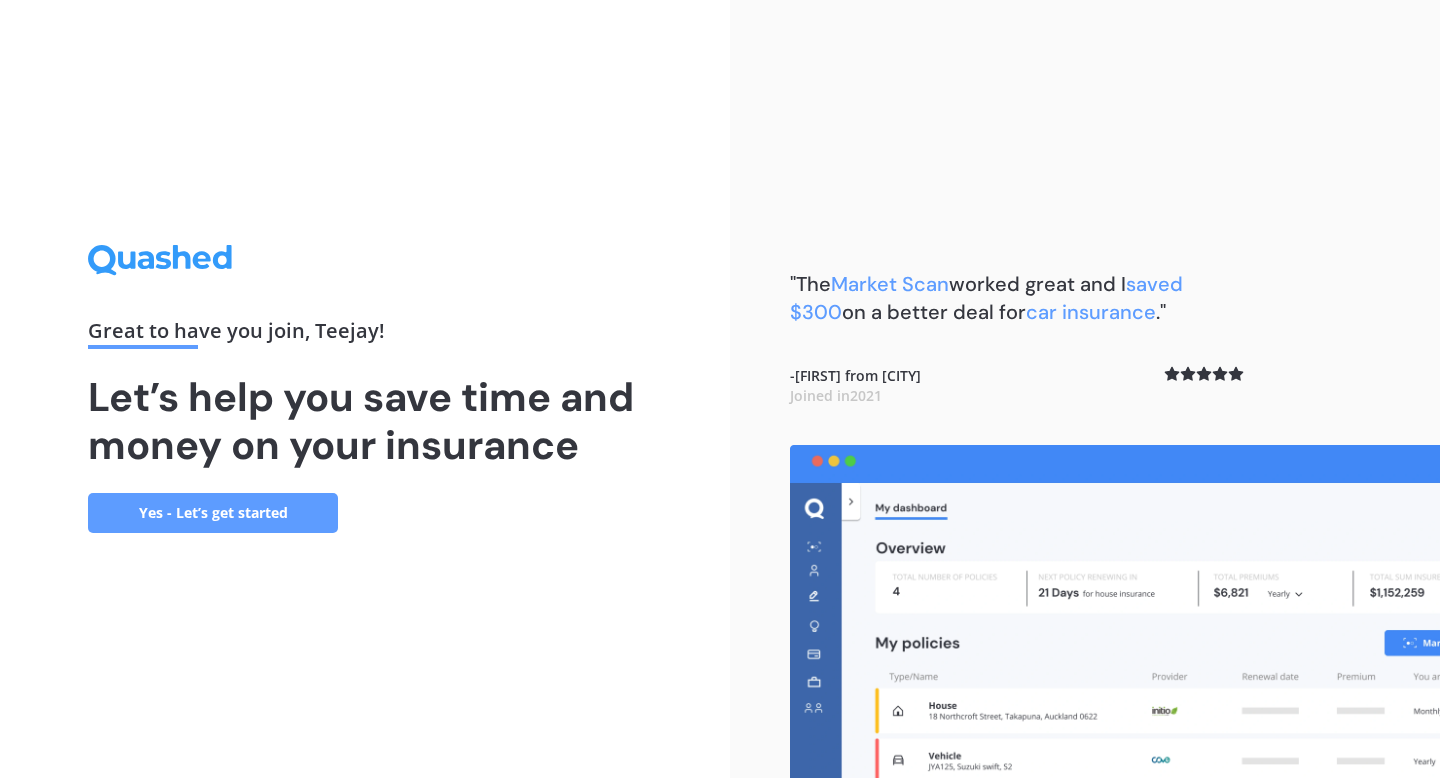 click on "Yes - Let’s get started" at bounding box center (213, 513) 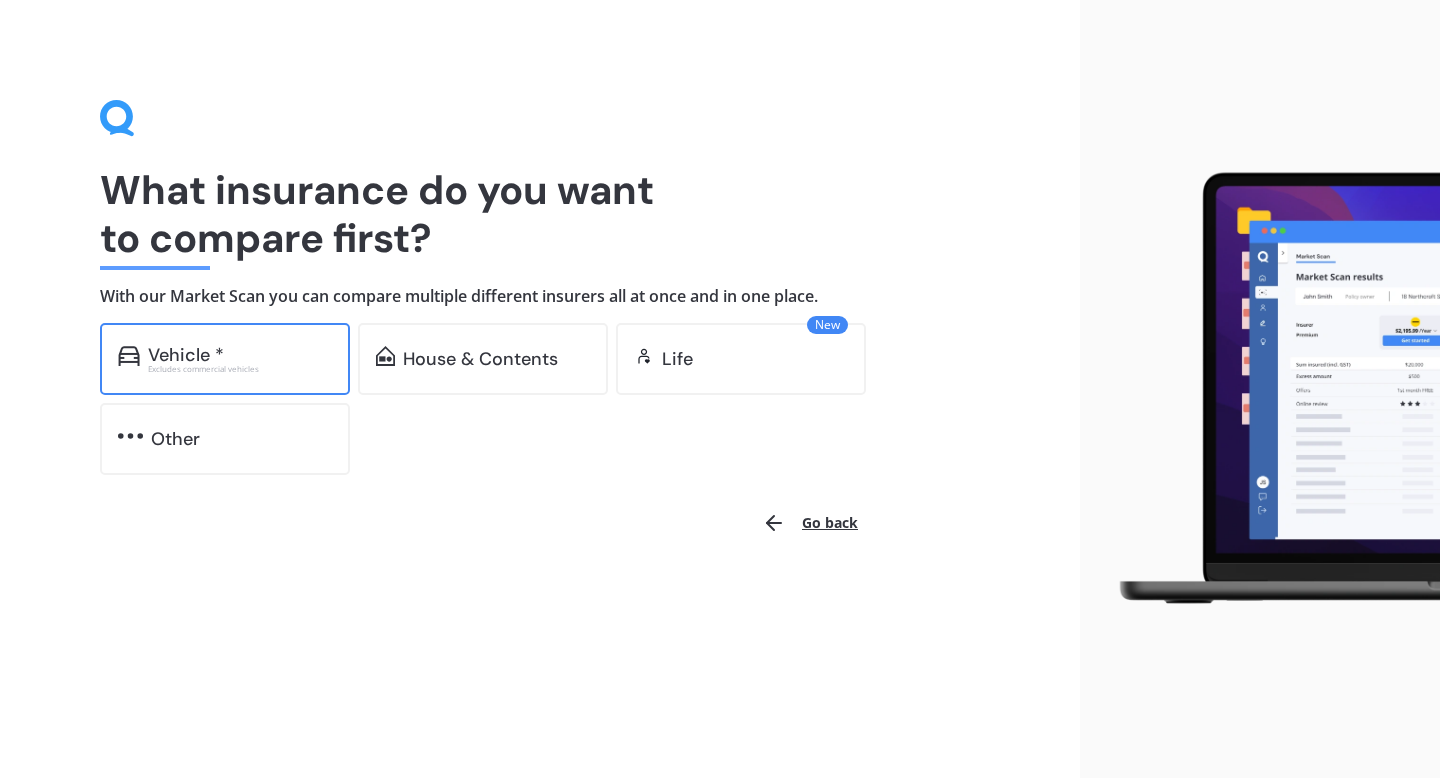 click on "Vehicle *" at bounding box center (186, 355) 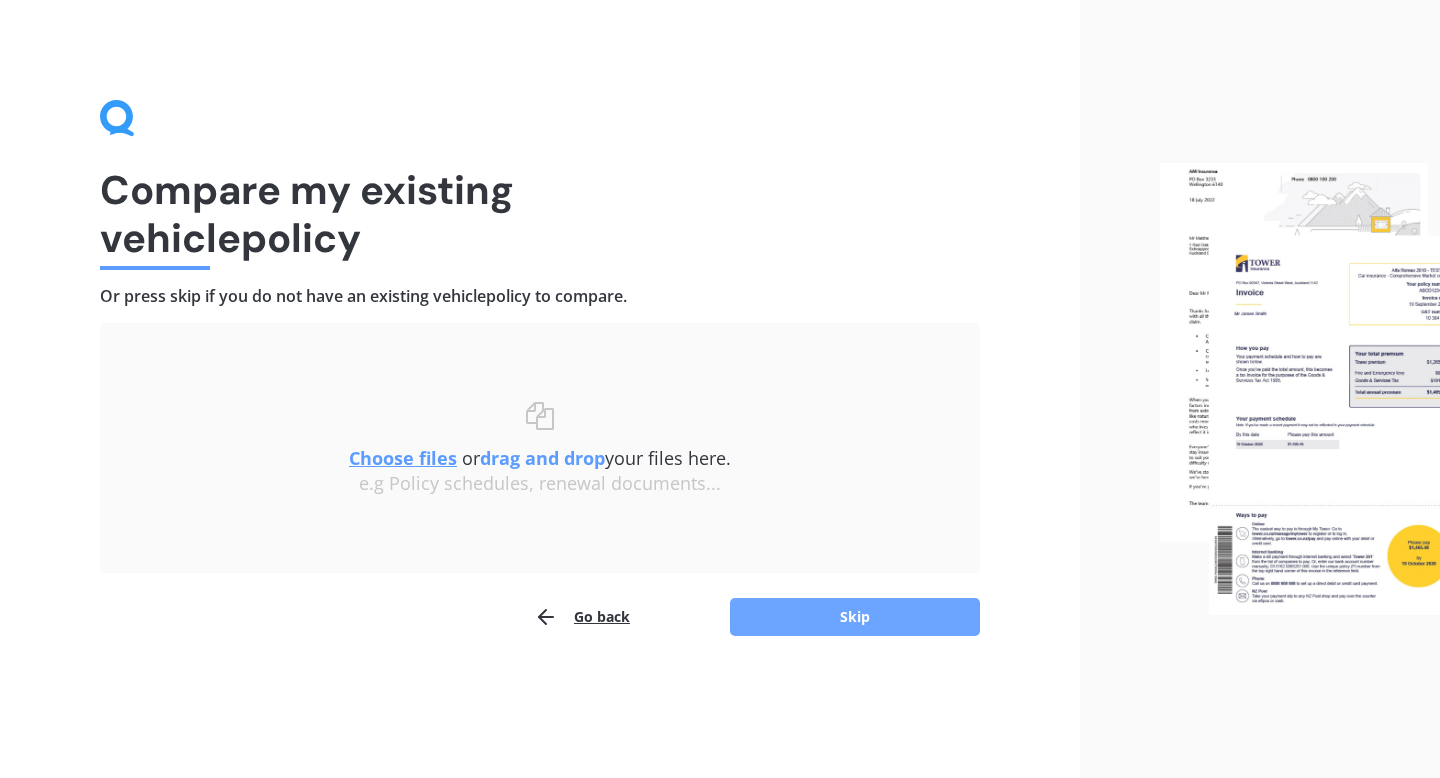 click on "Skip" at bounding box center [855, 617] 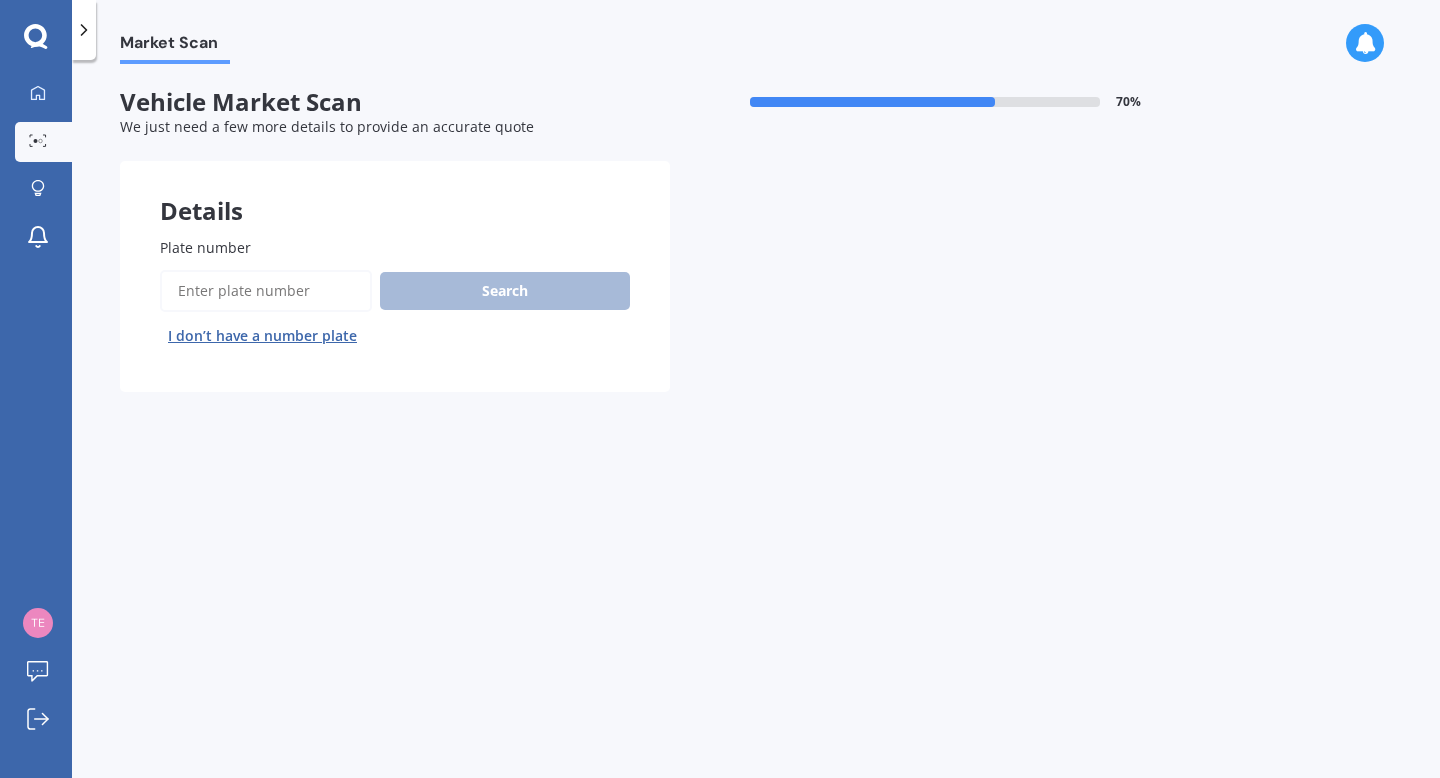 click on "Plate number" at bounding box center (266, 291) 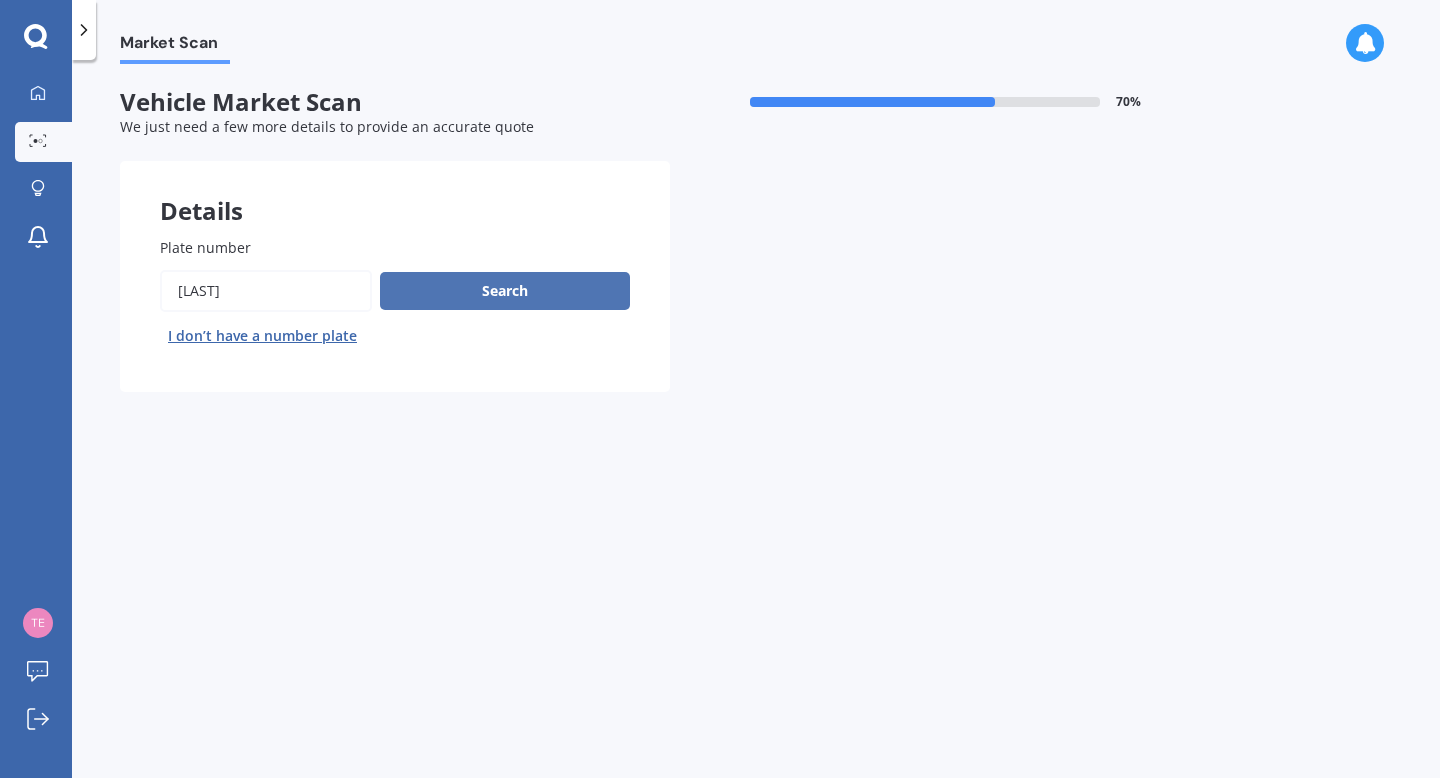 type on "[LAST]" 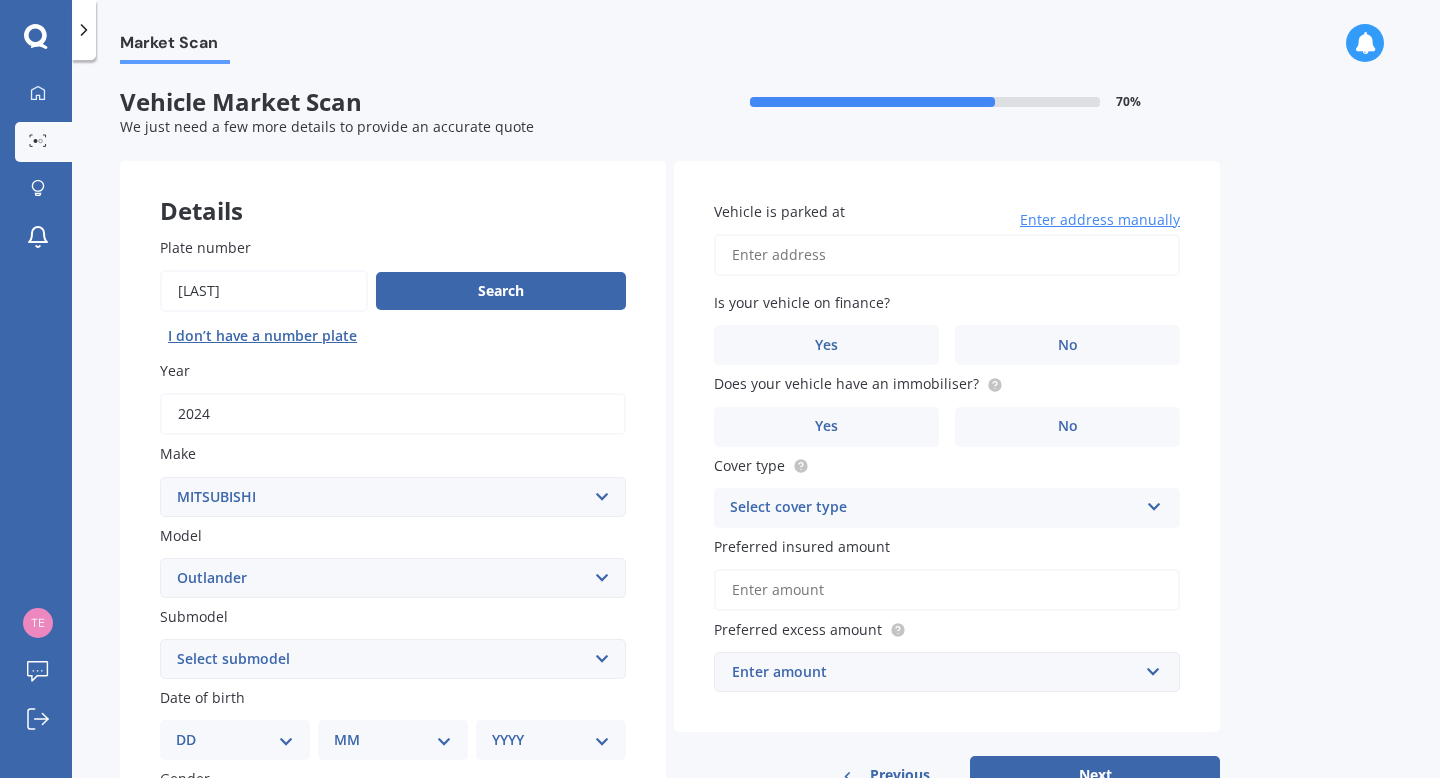 click on "Select submodel (All other) 2.4 Litre Station Wagon 3.0 Litre AWD 3.0 VRX Auto 4WD Petrol Hybrid LS LS 2.0P/CVT LS 2.4P/CVT PHEV Petrol/Hybrid PHEV VRX 4WD Hybrid PHEV XLS 4WD Hybrid SP Station Wagon turbo SPORT 2.5P/CVT VRX 2.5P/4WD/CVT VRX 2.5P/CVT VRX turbo diesel XLS XLS Diesel" at bounding box center (393, 659) 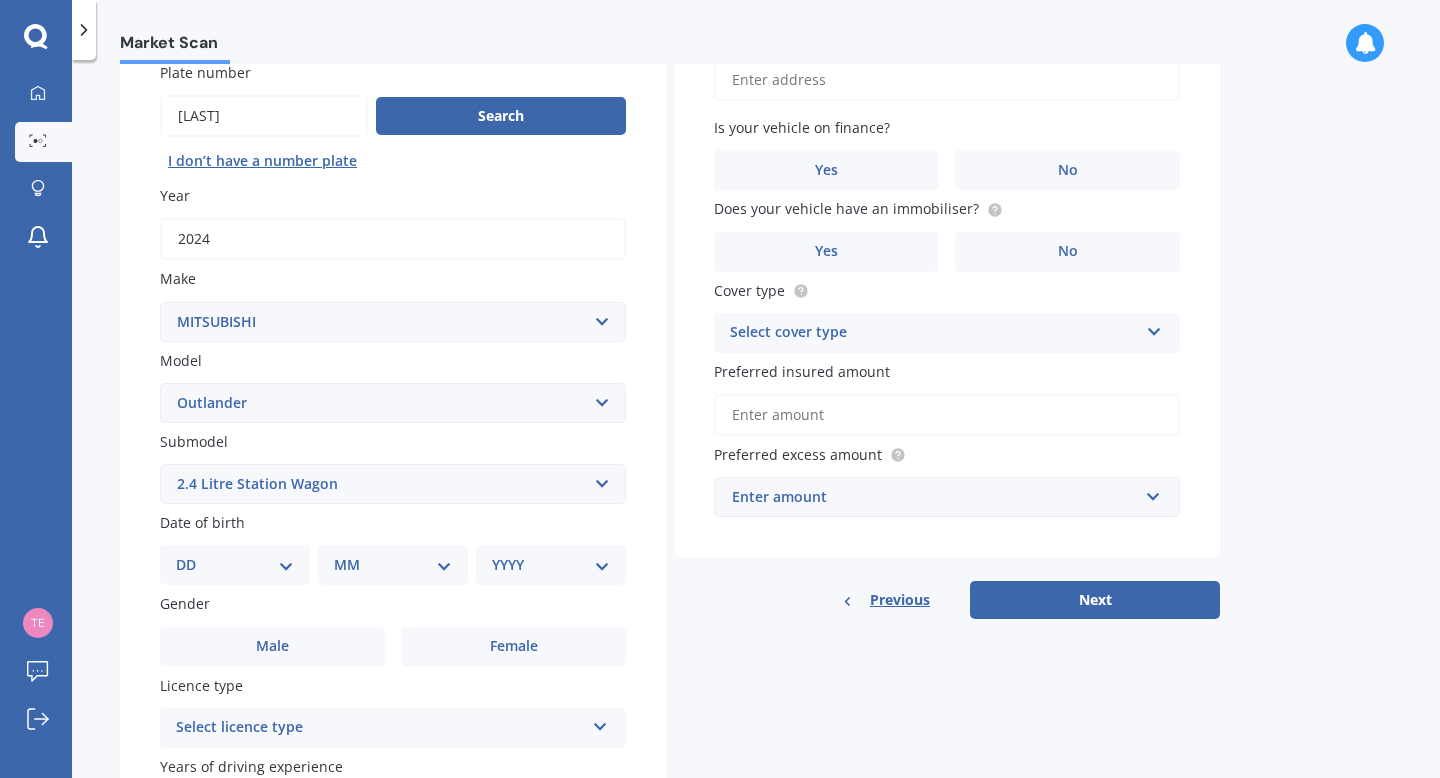 scroll, scrollTop: 179, scrollLeft: 0, axis: vertical 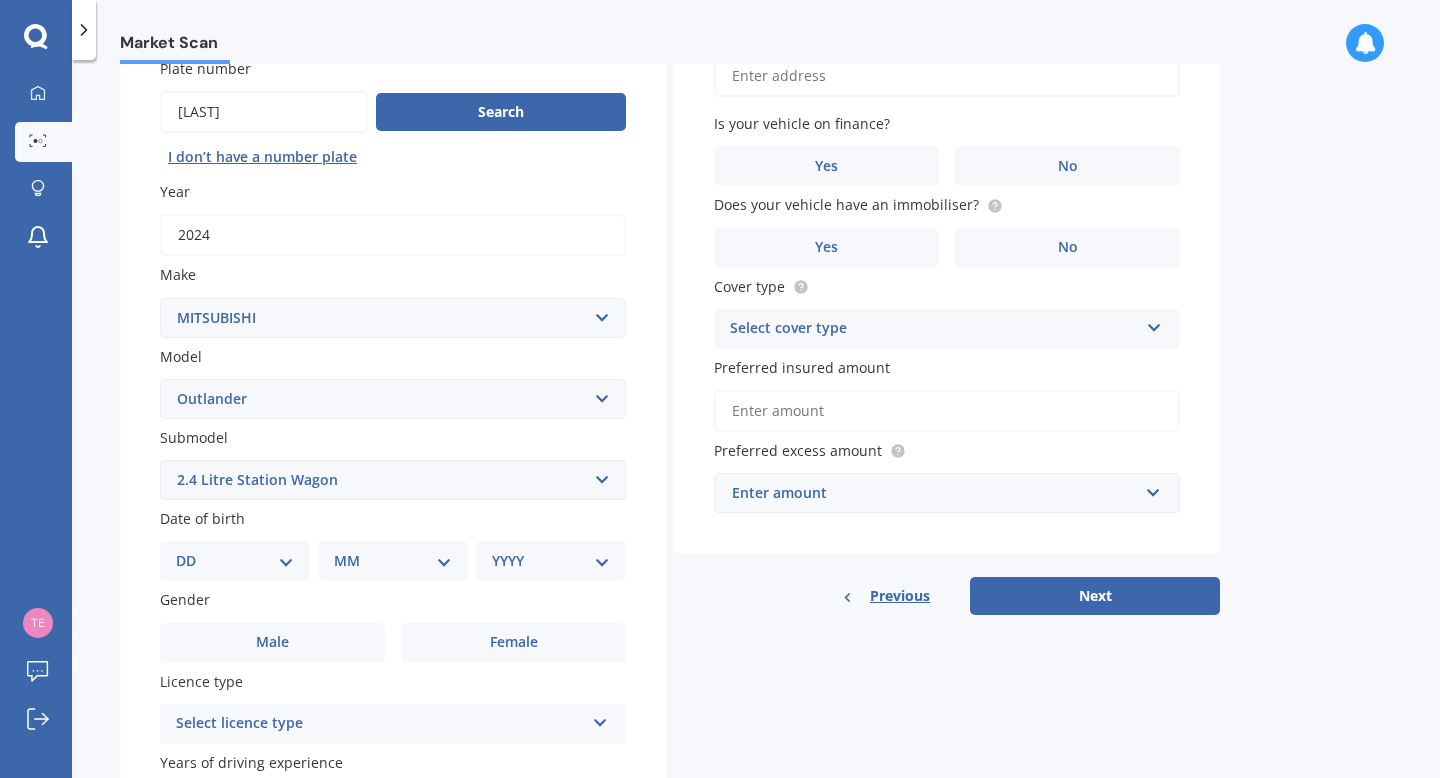 click on "DD 01 02 03 04 05 06 07 08 09 10 11 12 13 14 15 16 17 18 19 20 21 22 23 24 25 26 27 28 29 30 31" at bounding box center (235, 561) 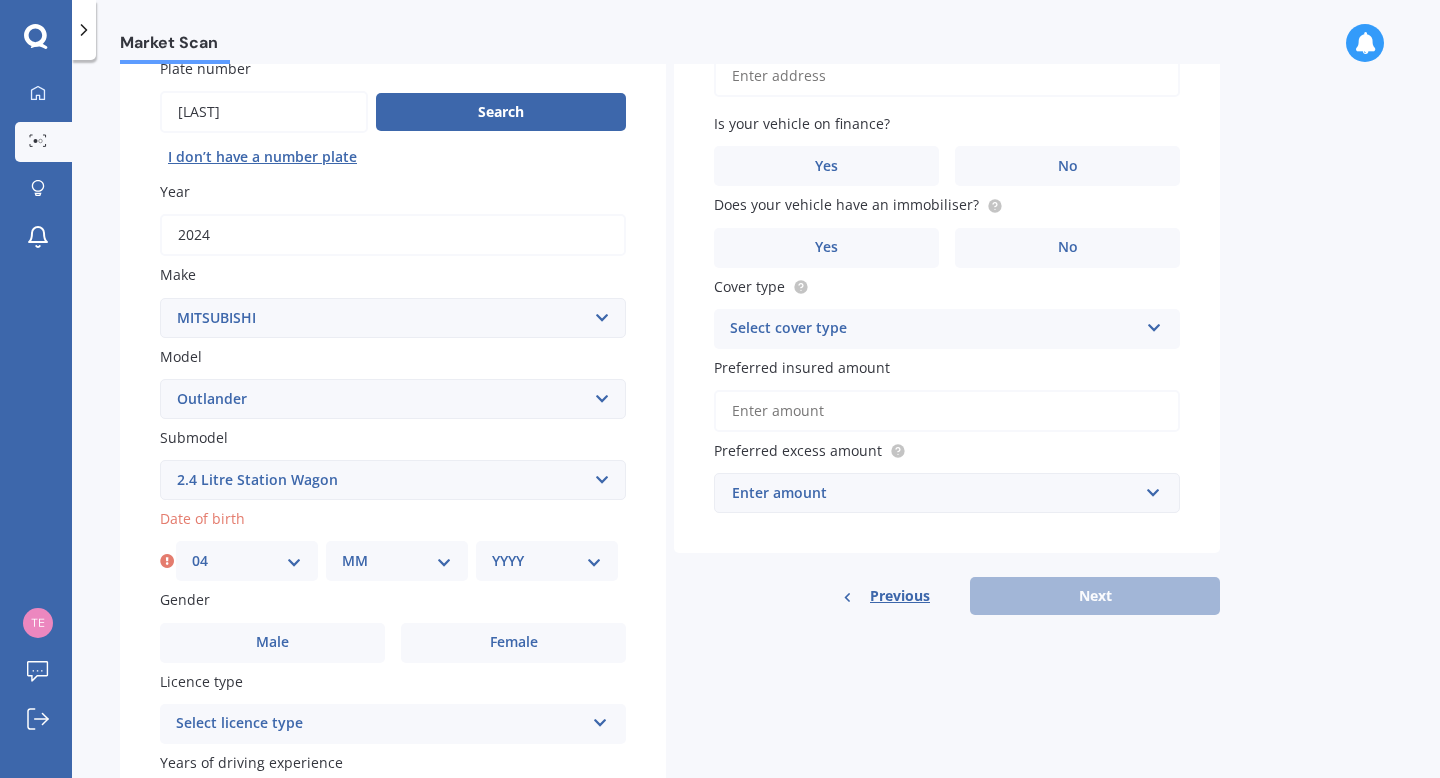 click on "MM 01 02 03 04 05 06 07 08 09 10 11 12" at bounding box center (397, 561) 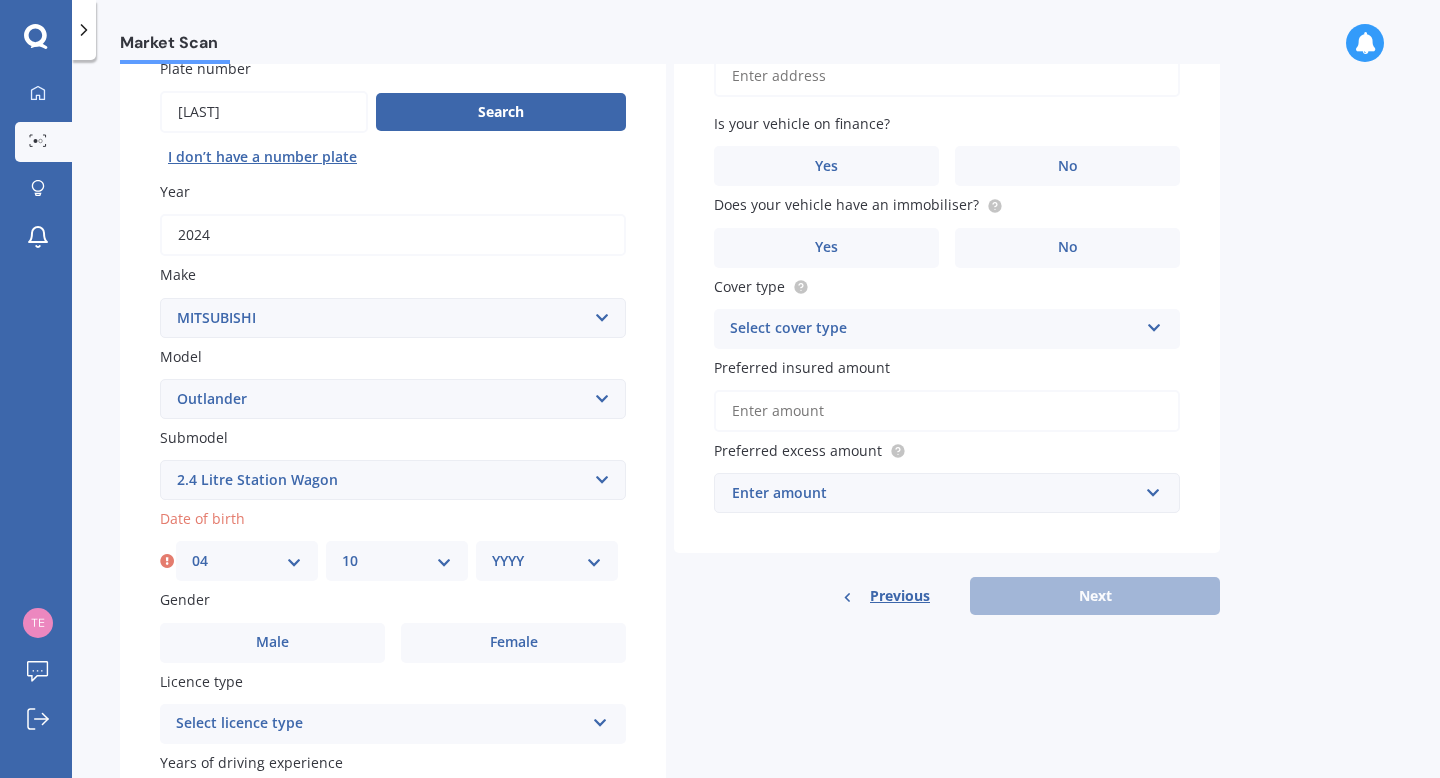 click on "YYYY 2025 2024 2023 2022 2021 2020 2019 2018 2017 2016 2015 2014 2013 2012 2011 2010 2009 2008 2007 2006 2005 2004 2003 2002 2001 2000 1999 1998 1997 1996 1995 1994 1993 1992 1991 1990 1989 1988 1987 1986 1985 1984 1983 1982 1981 1980 1979 1978 1977 1976 1975 1974 1973 1972 1971 1970 1969 1968 1967 1966 1965 1964 1963 1962 1961 1960 1959 1958 1957 1956 1955 1954 1953 1952 1951 1950 1949 1948 1947 1946 1945 1944 1943 1942 1941 1940 1939 1938 1937 1936 1935 1934 1933 1932 1931 1930 1929 1928 1927 1926" at bounding box center [547, 561] 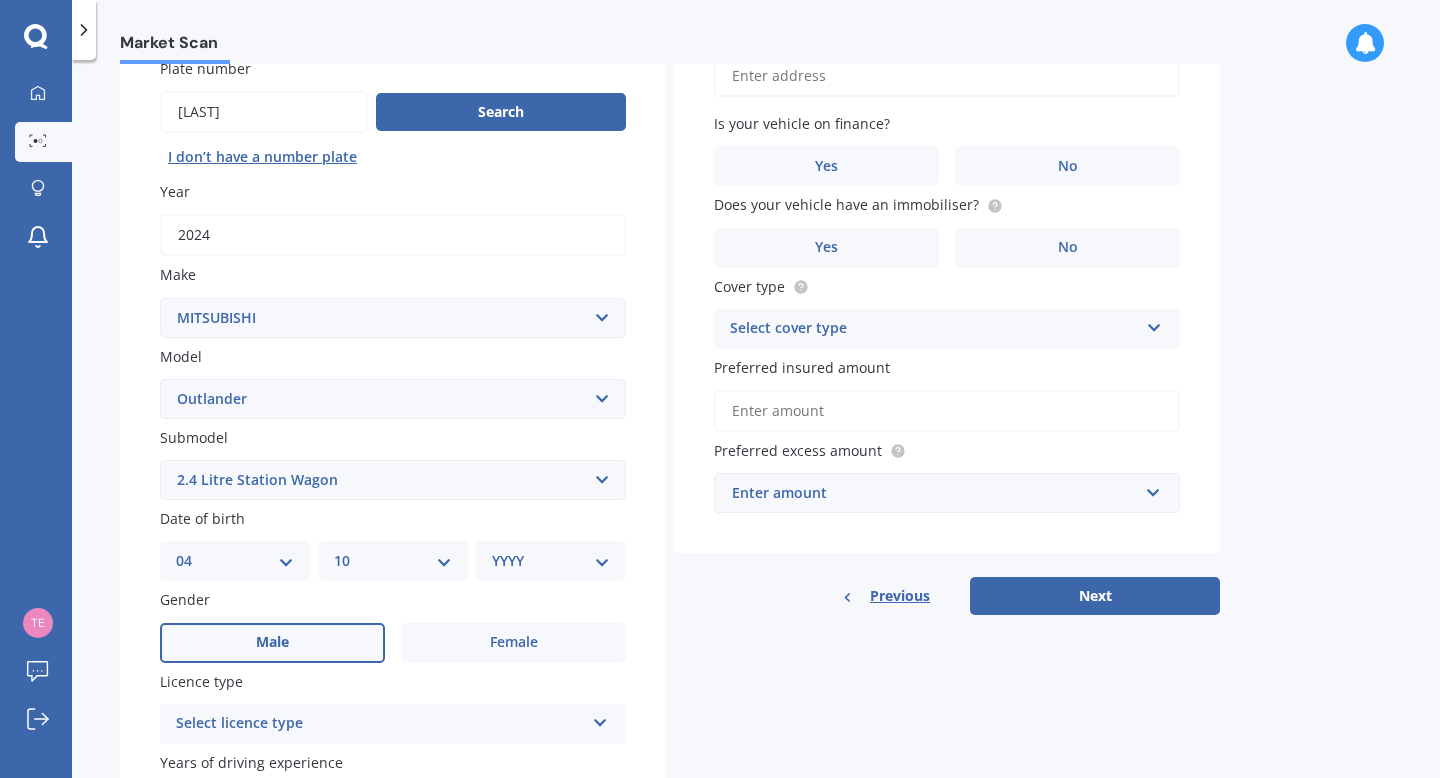 click on "Male" at bounding box center (272, 643) 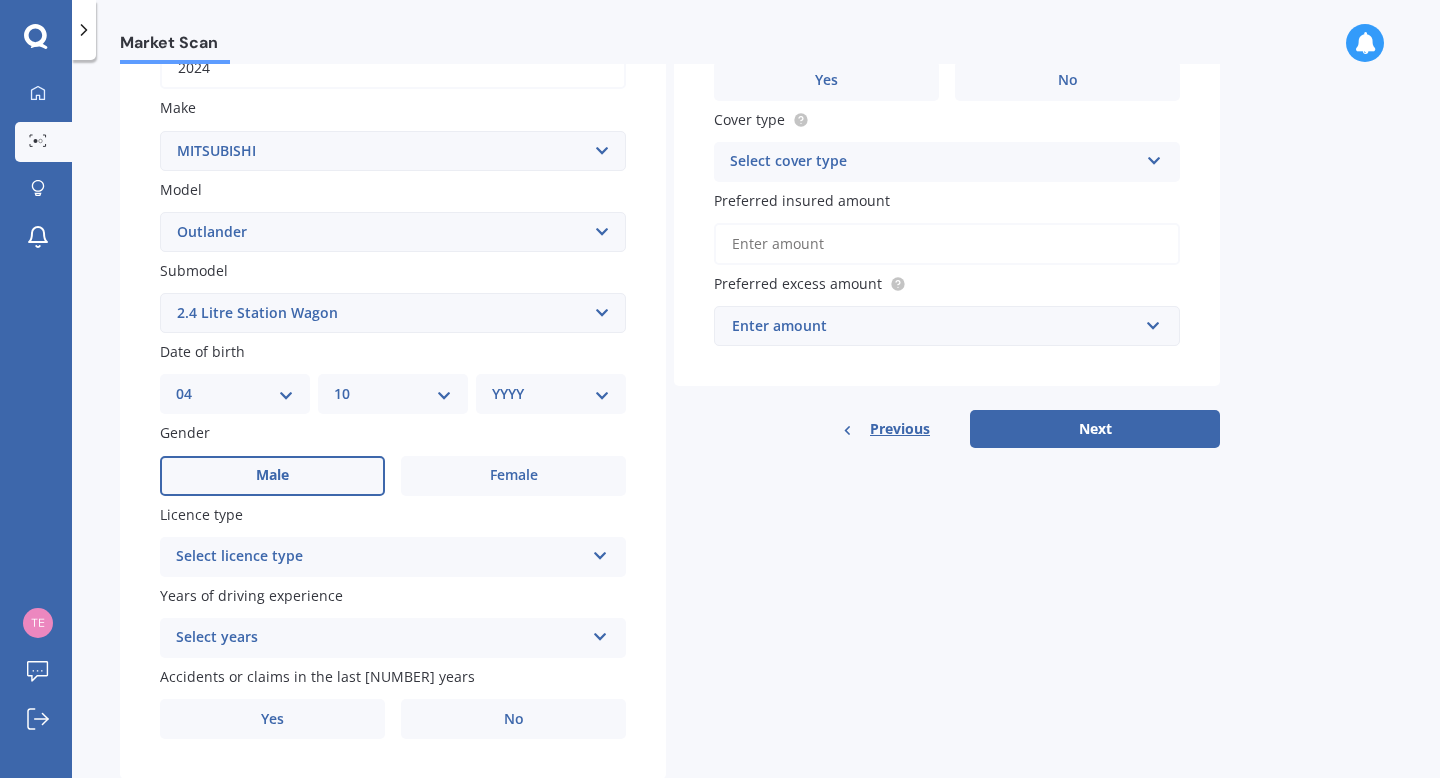 scroll, scrollTop: 347, scrollLeft: 0, axis: vertical 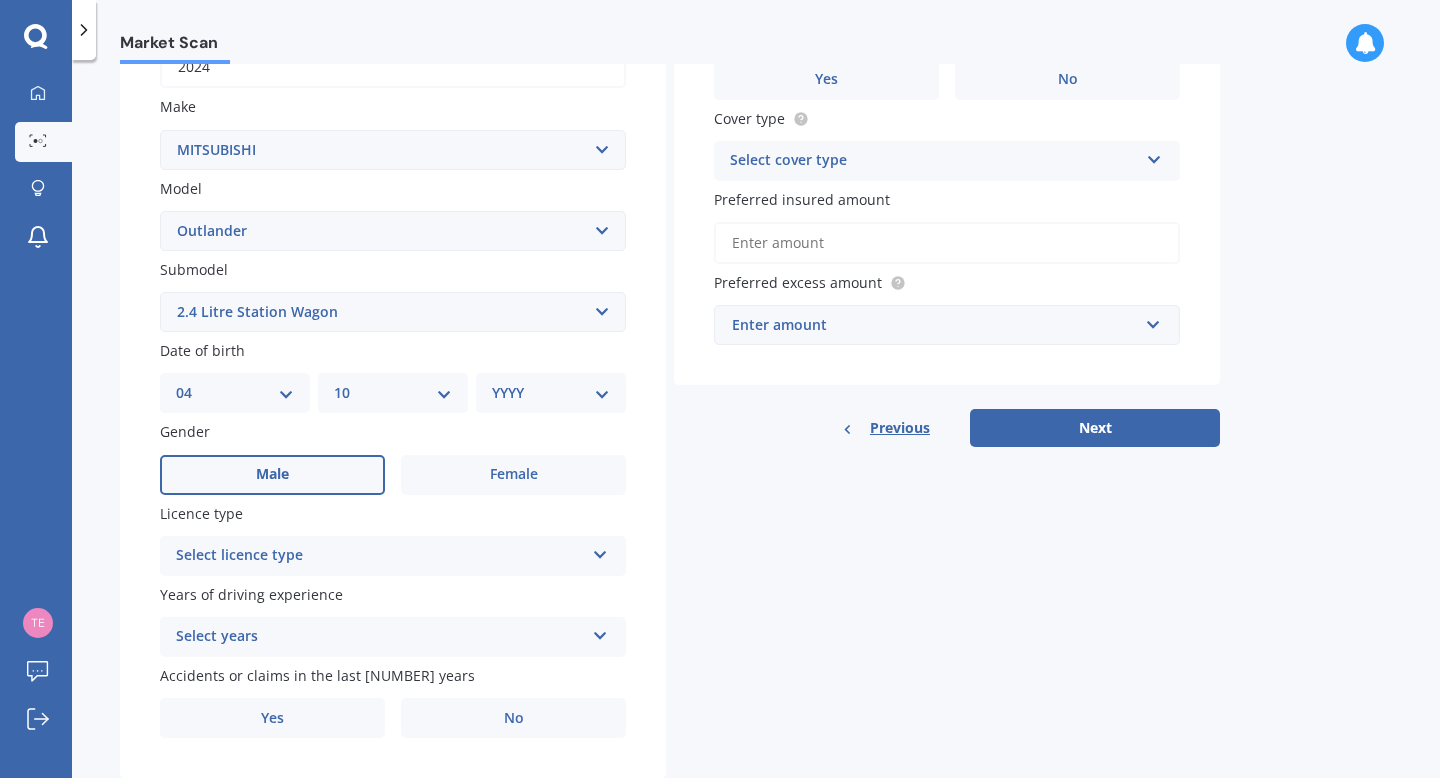 click at bounding box center [600, 551] 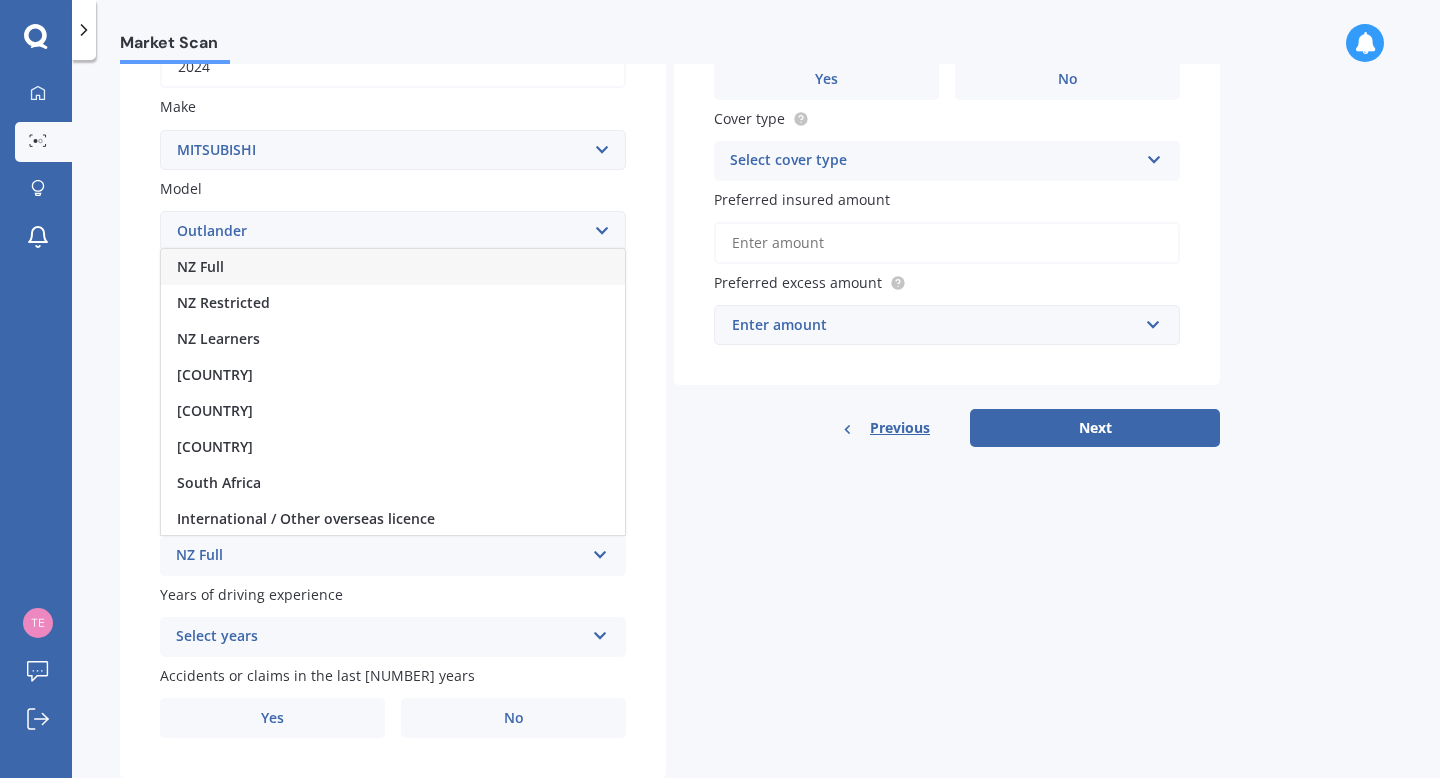 click on "NZ Full" at bounding box center [393, 267] 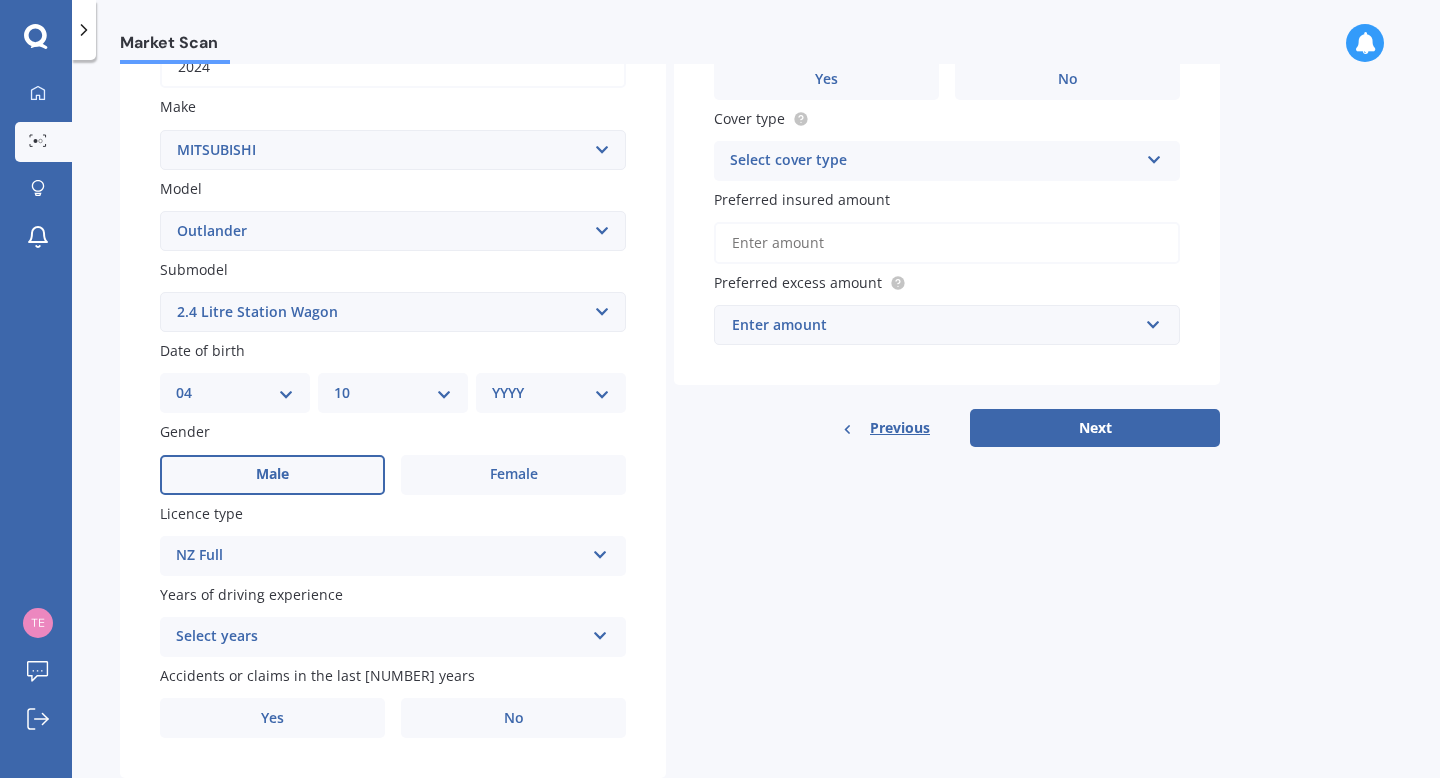 click at bounding box center [600, 551] 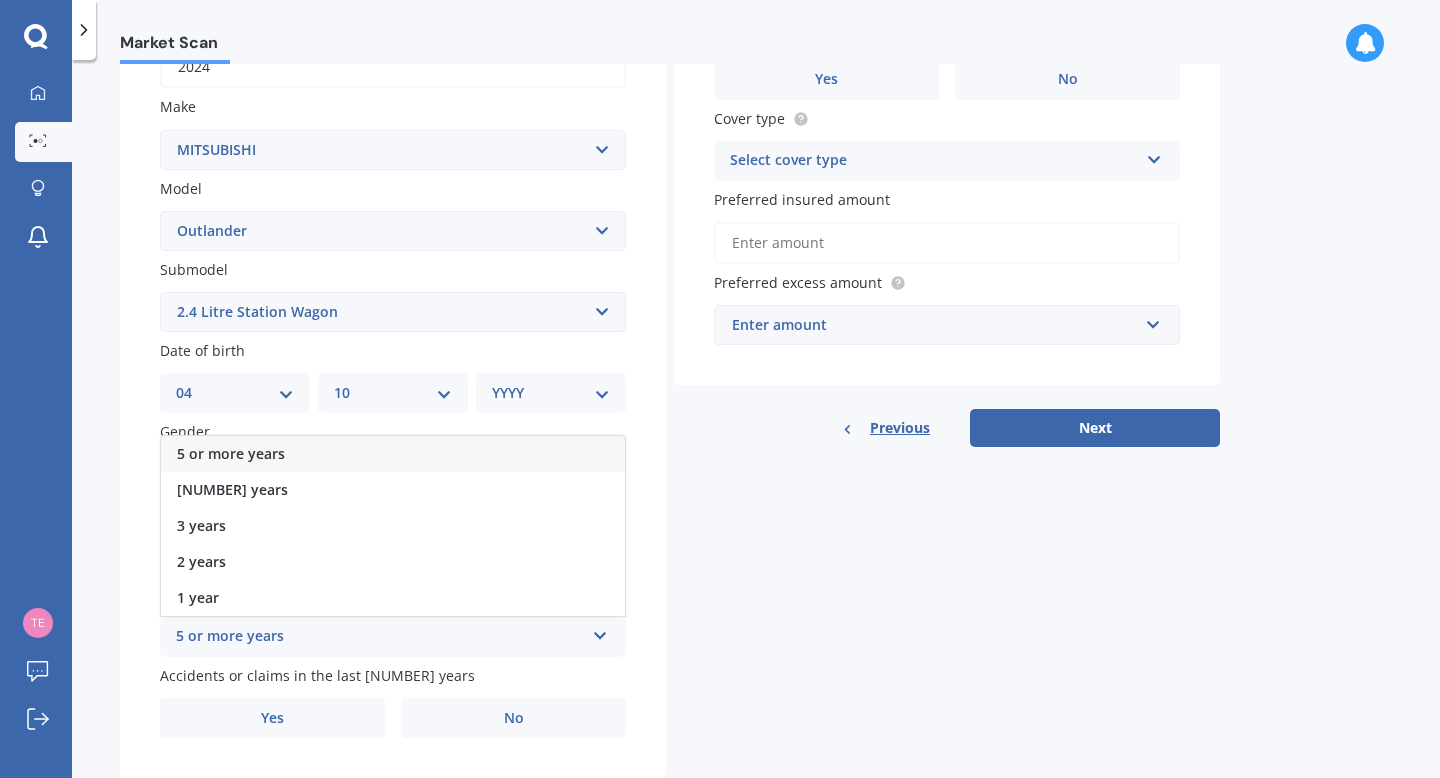 click on "5 or more years" at bounding box center (393, 454) 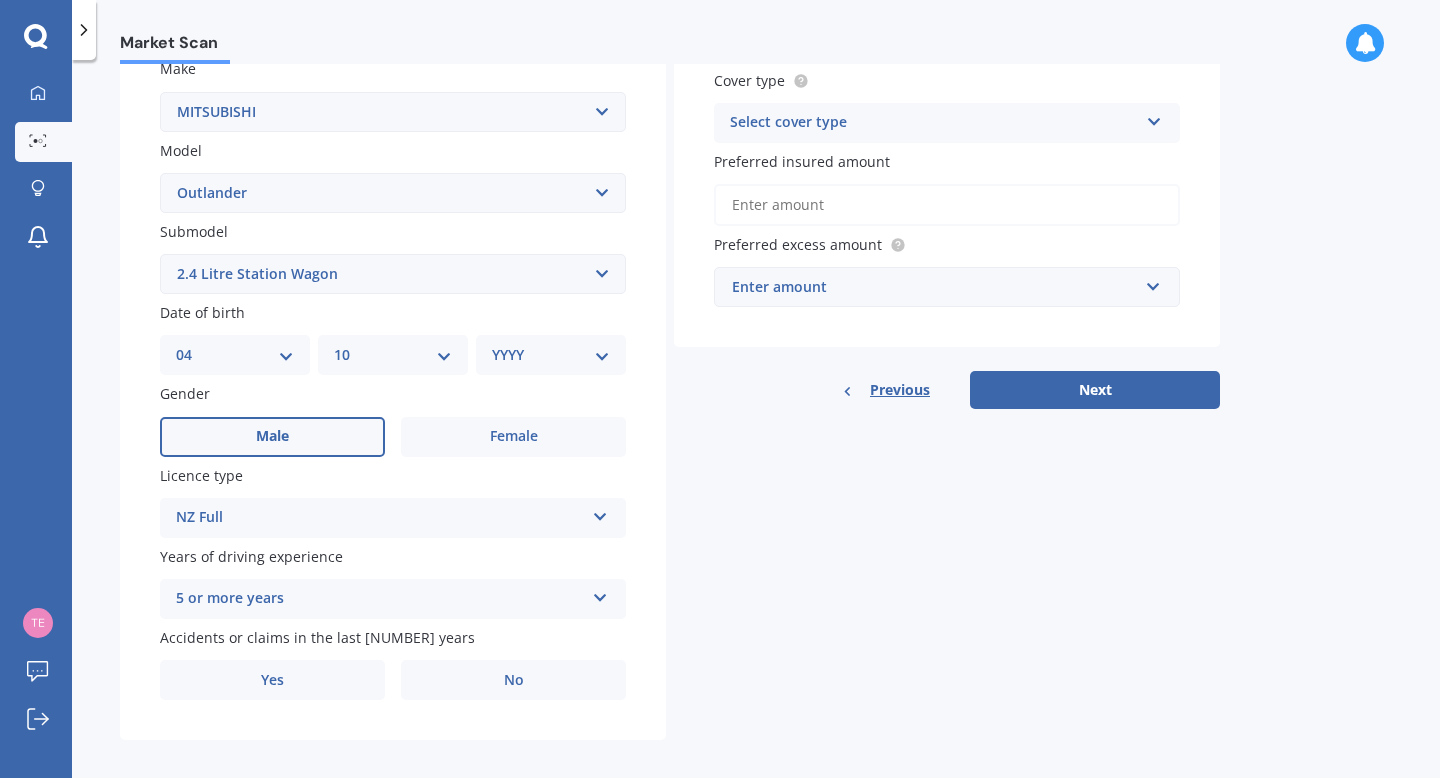 scroll, scrollTop: 404, scrollLeft: 0, axis: vertical 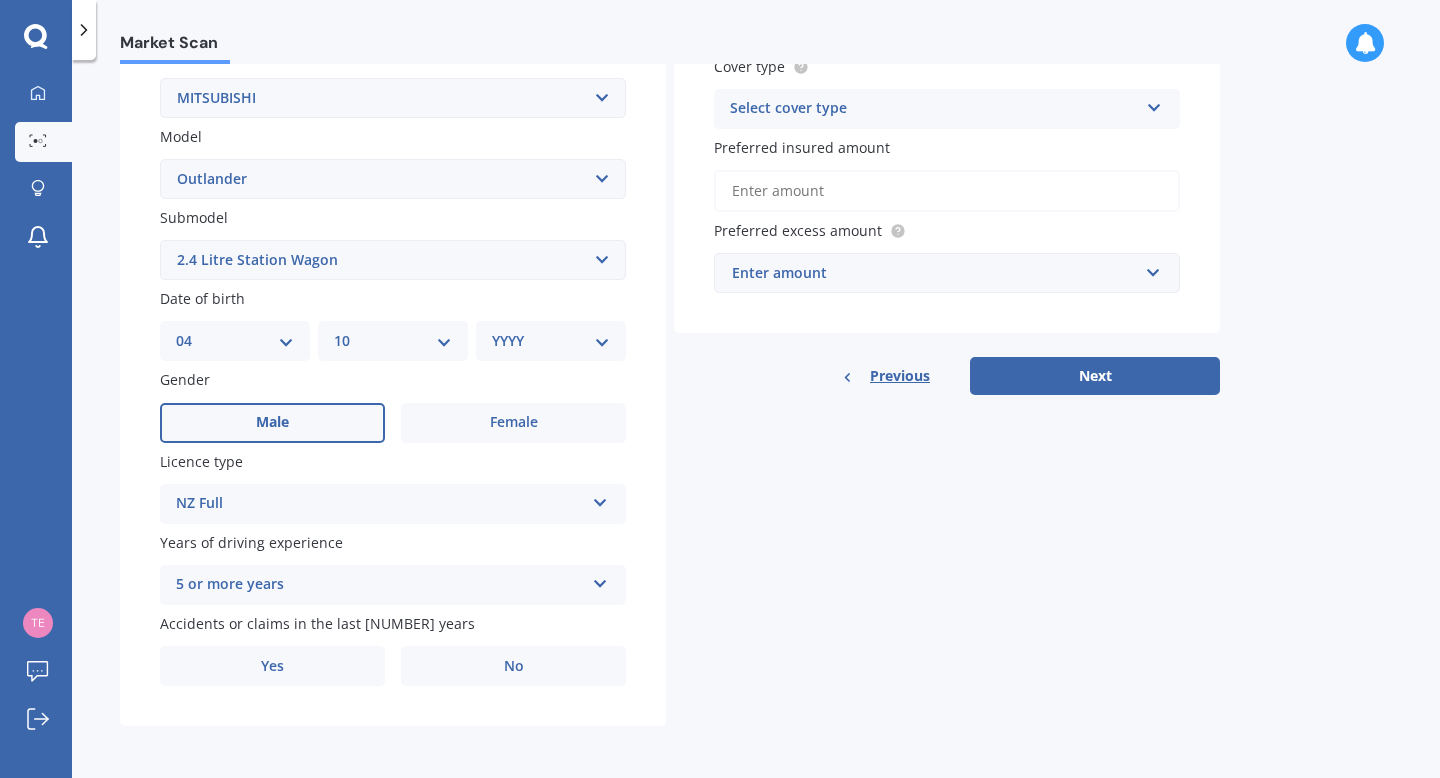 click on "No" at bounding box center (272, 422) 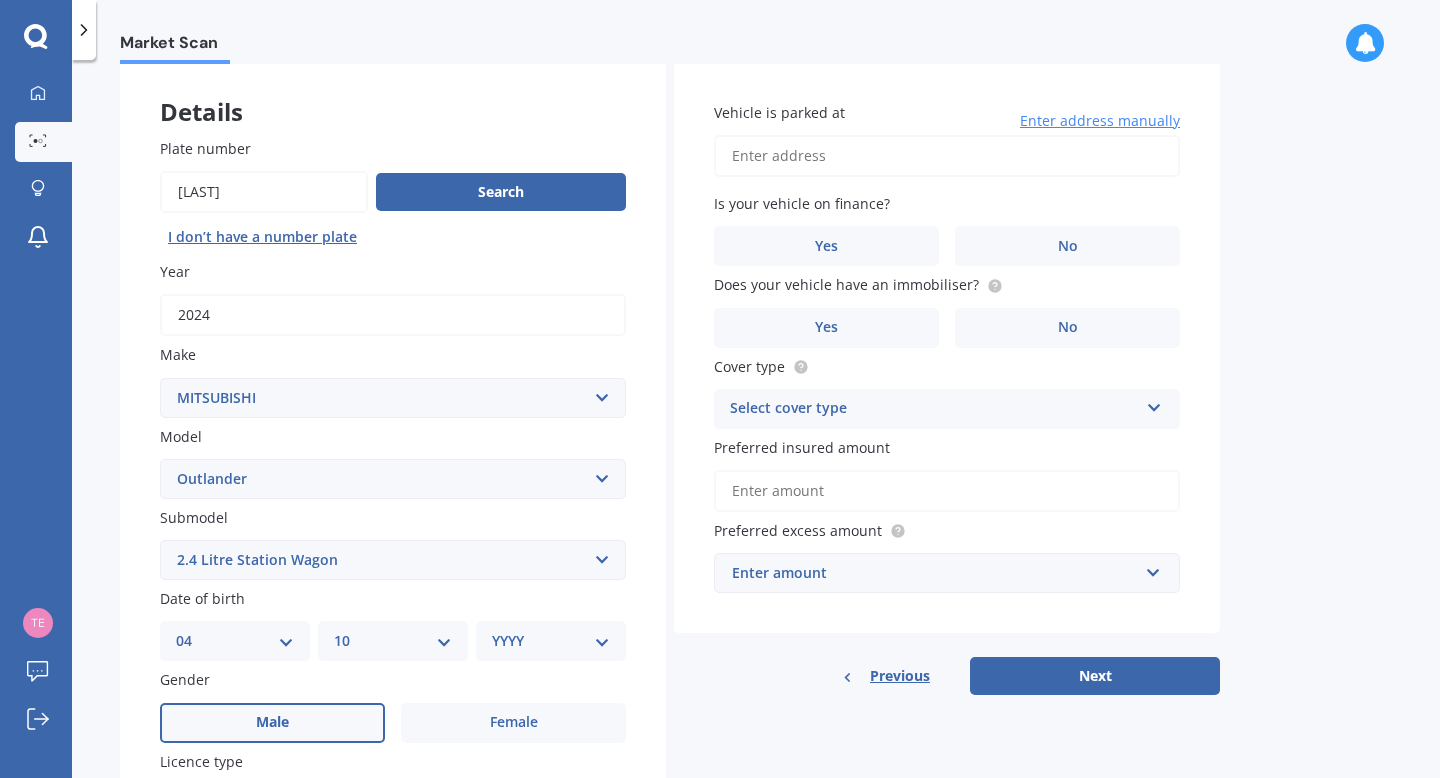 scroll, scrollTop: 87, scrollLeft: 0, axis: vertical 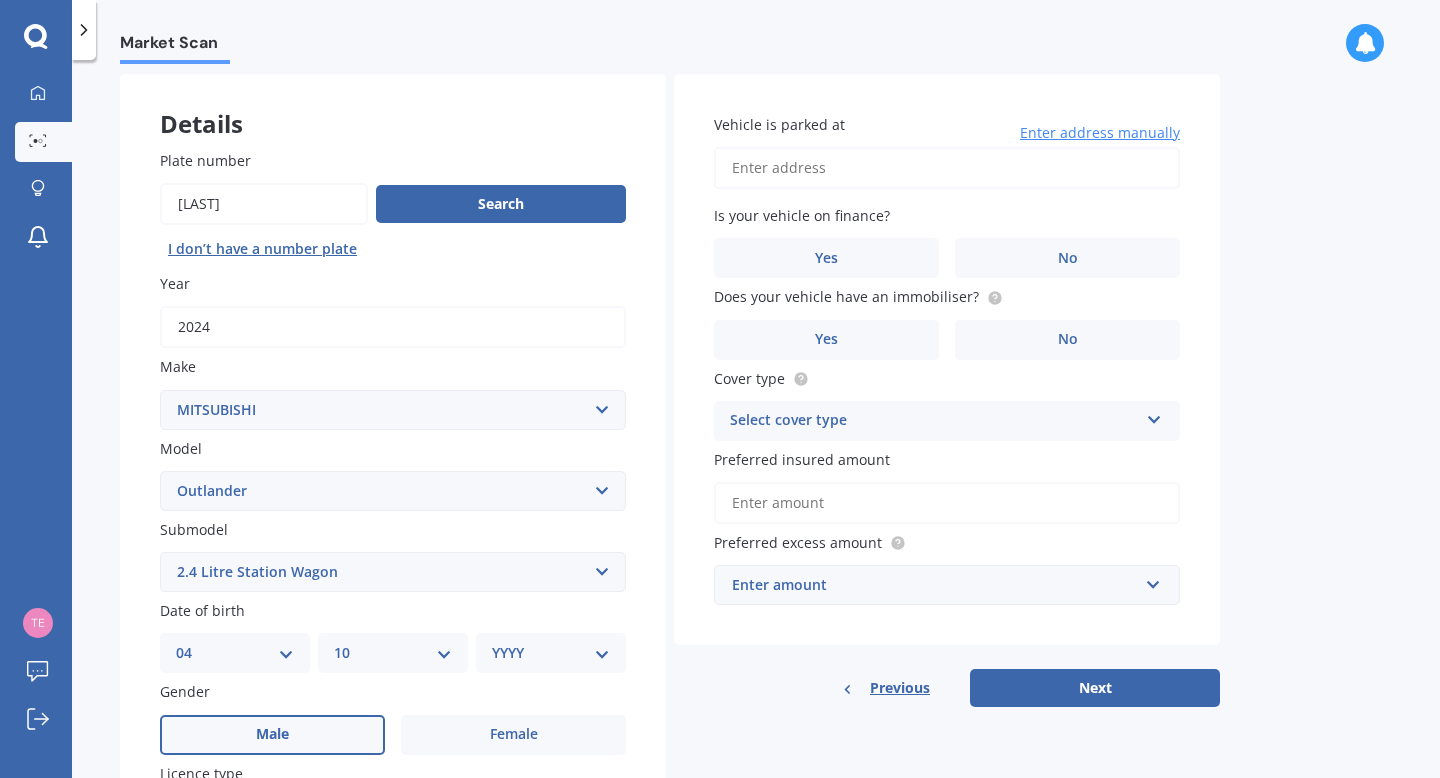 click on "Vehicle is parked at" at bounding box center [947, 168] 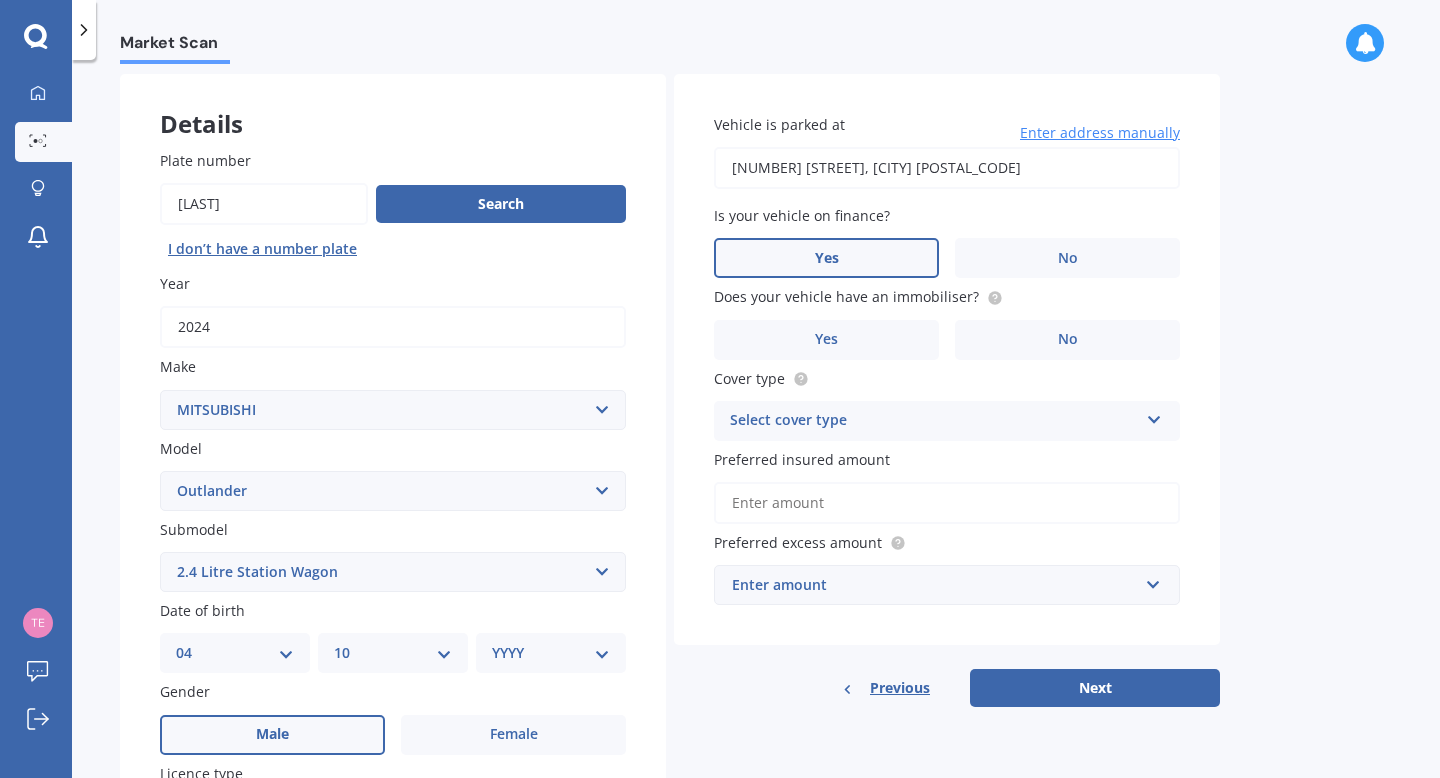 click on "Yes" at bounding box center [272, 734] 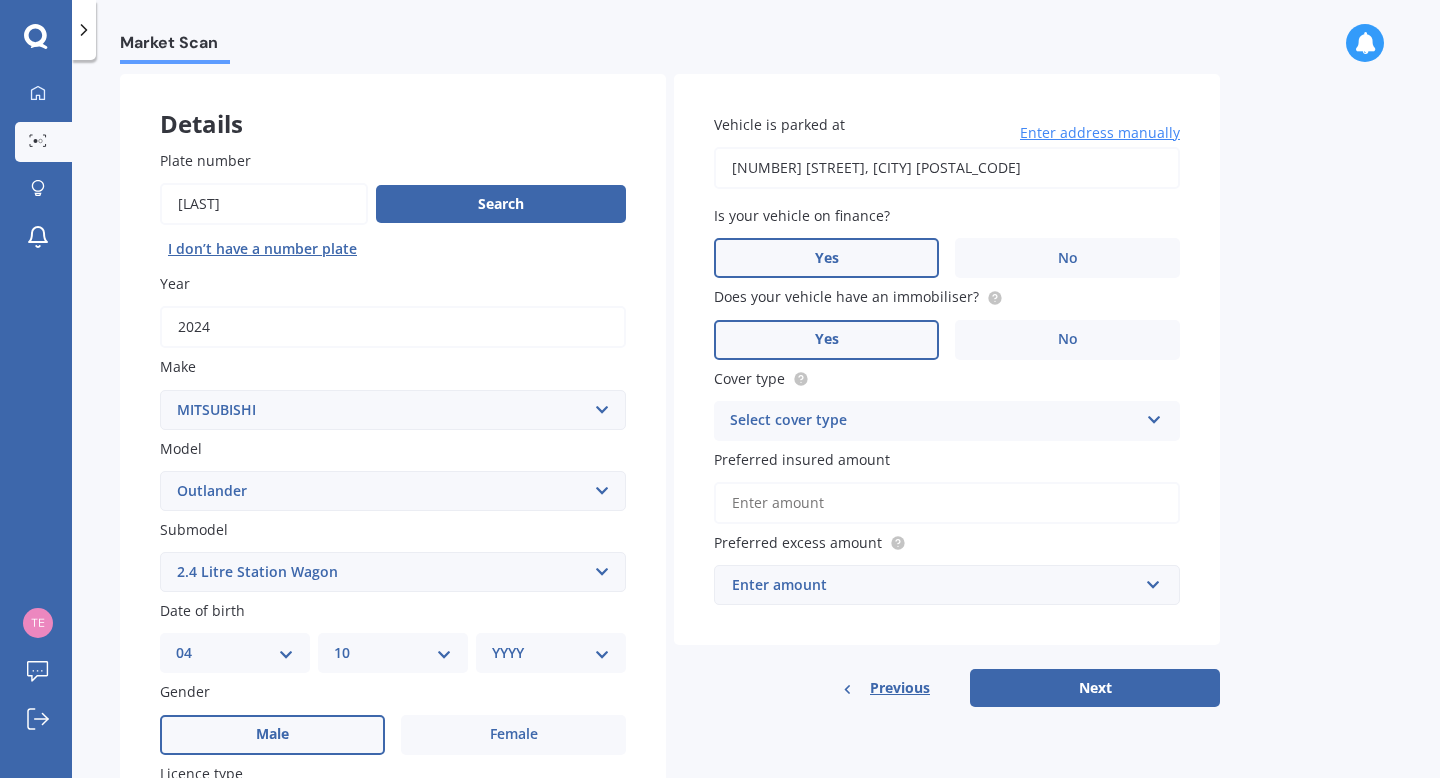 click on "Yes" at bounding box center (272, 735) 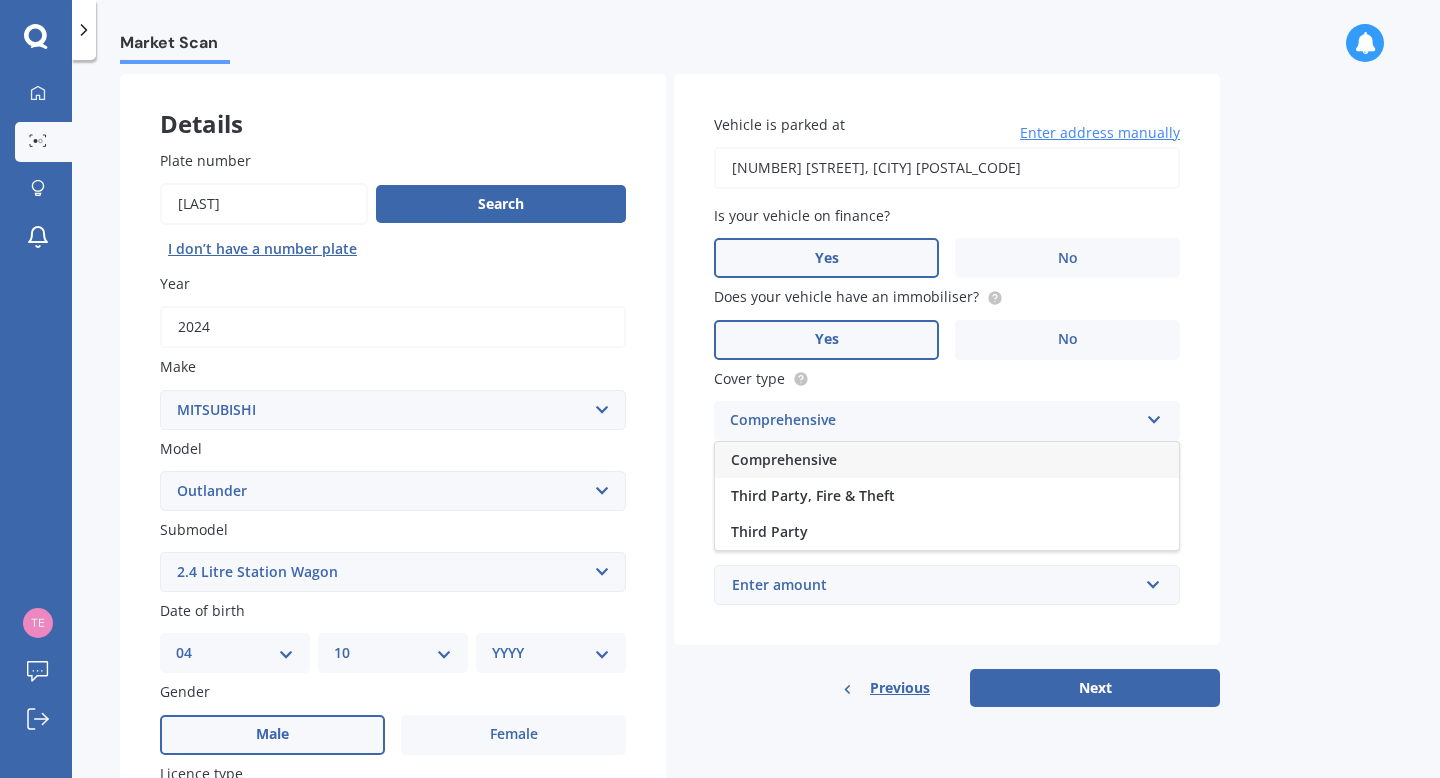 click on "Comprehensive" at bounding box center (947, 460) 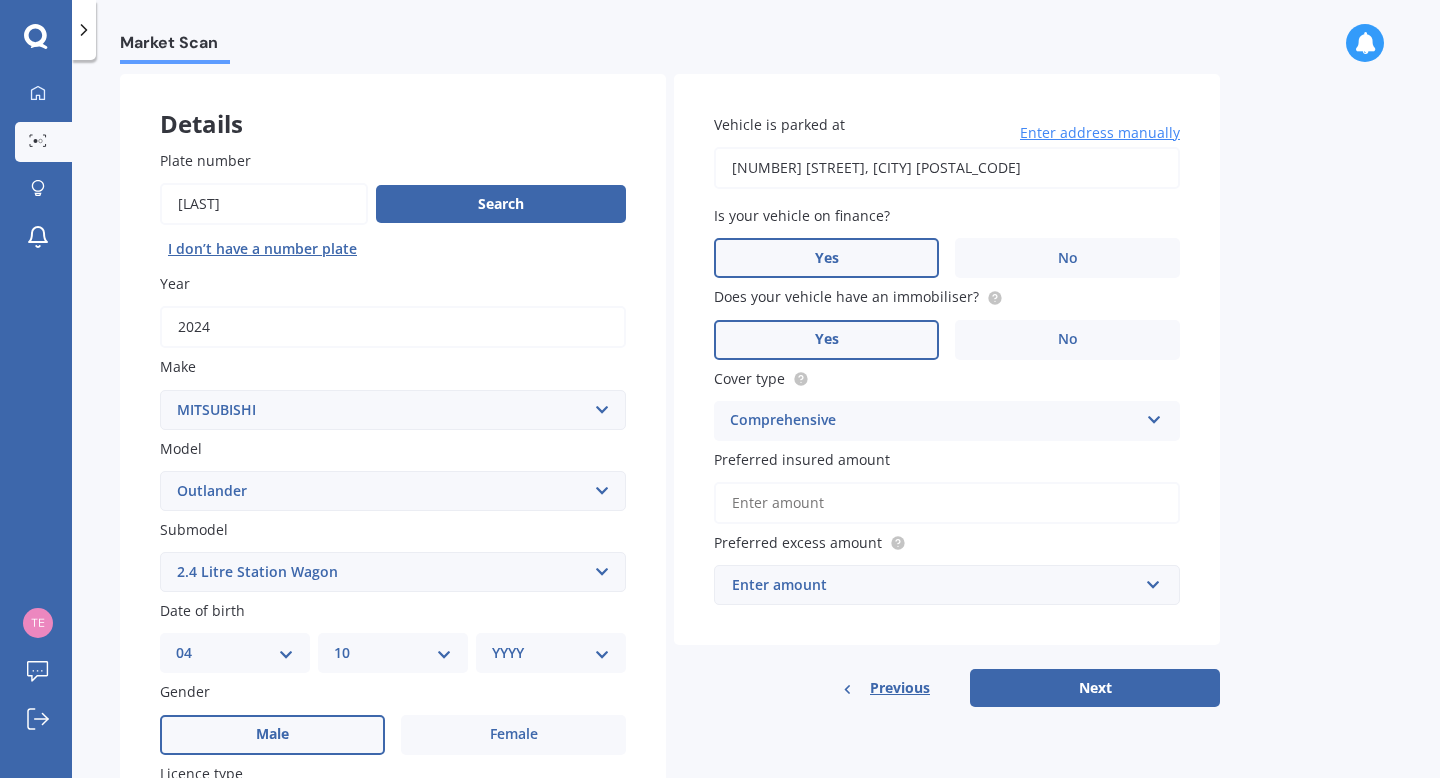 click on "Preferred insured amount" at bounding box center [947, 503] 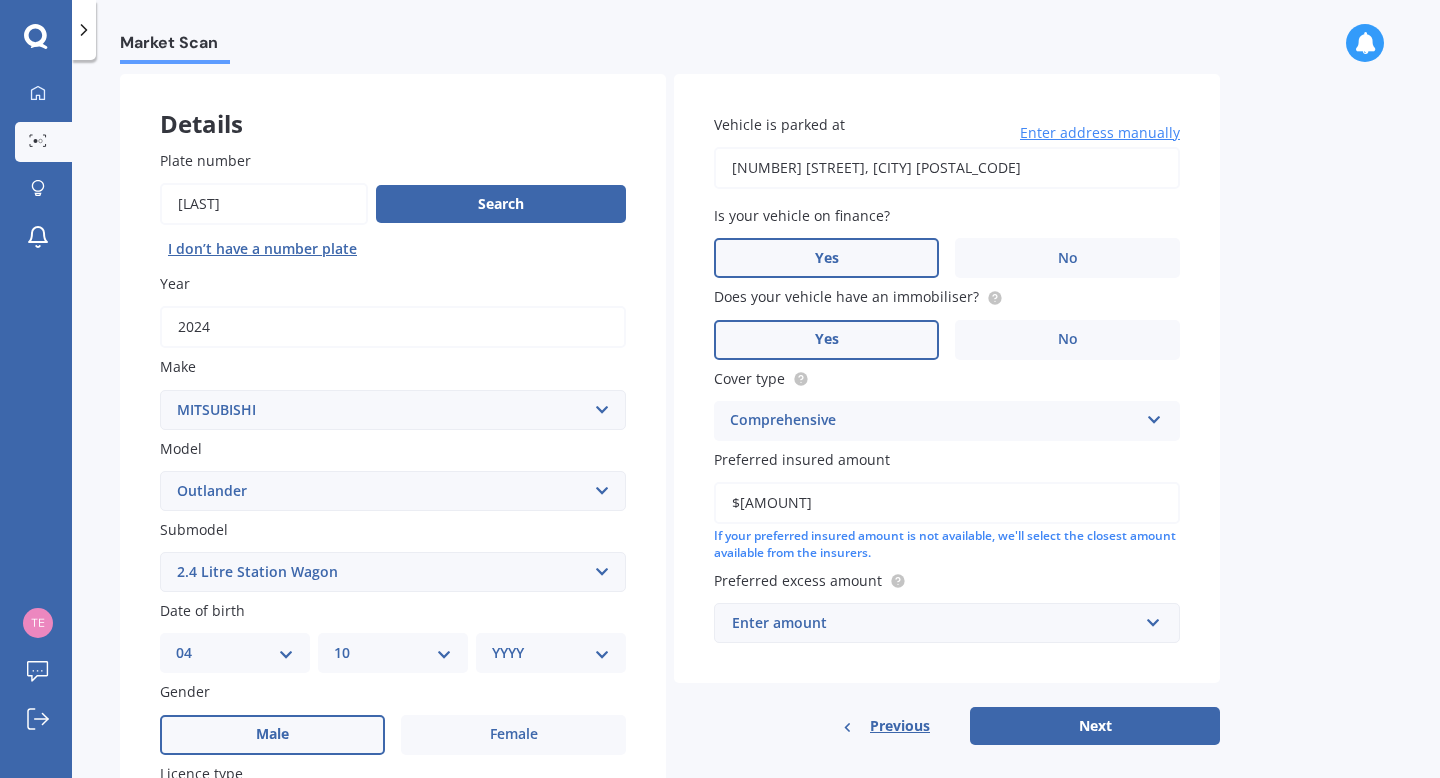 type on "$[AMOUNT]" 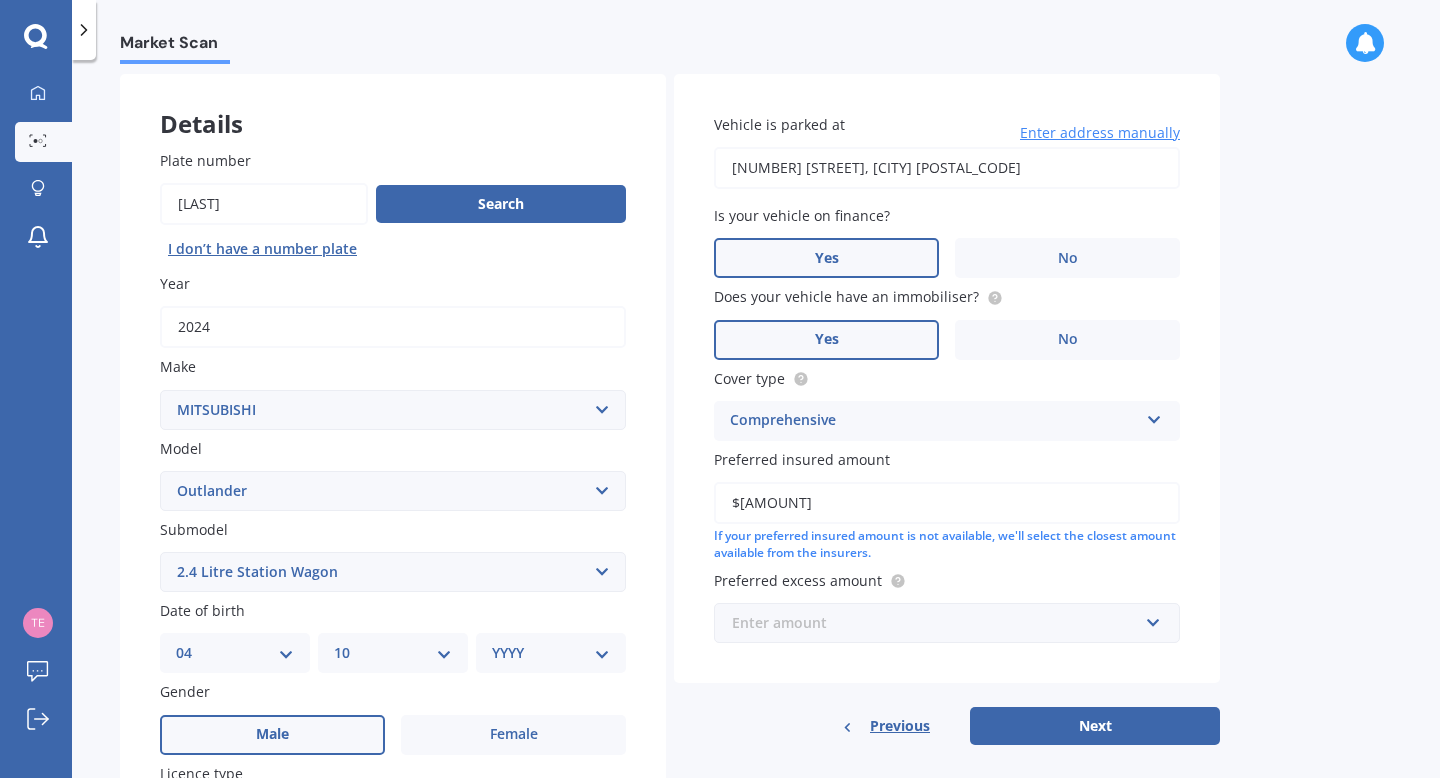 click at bounding box center [940, 623] 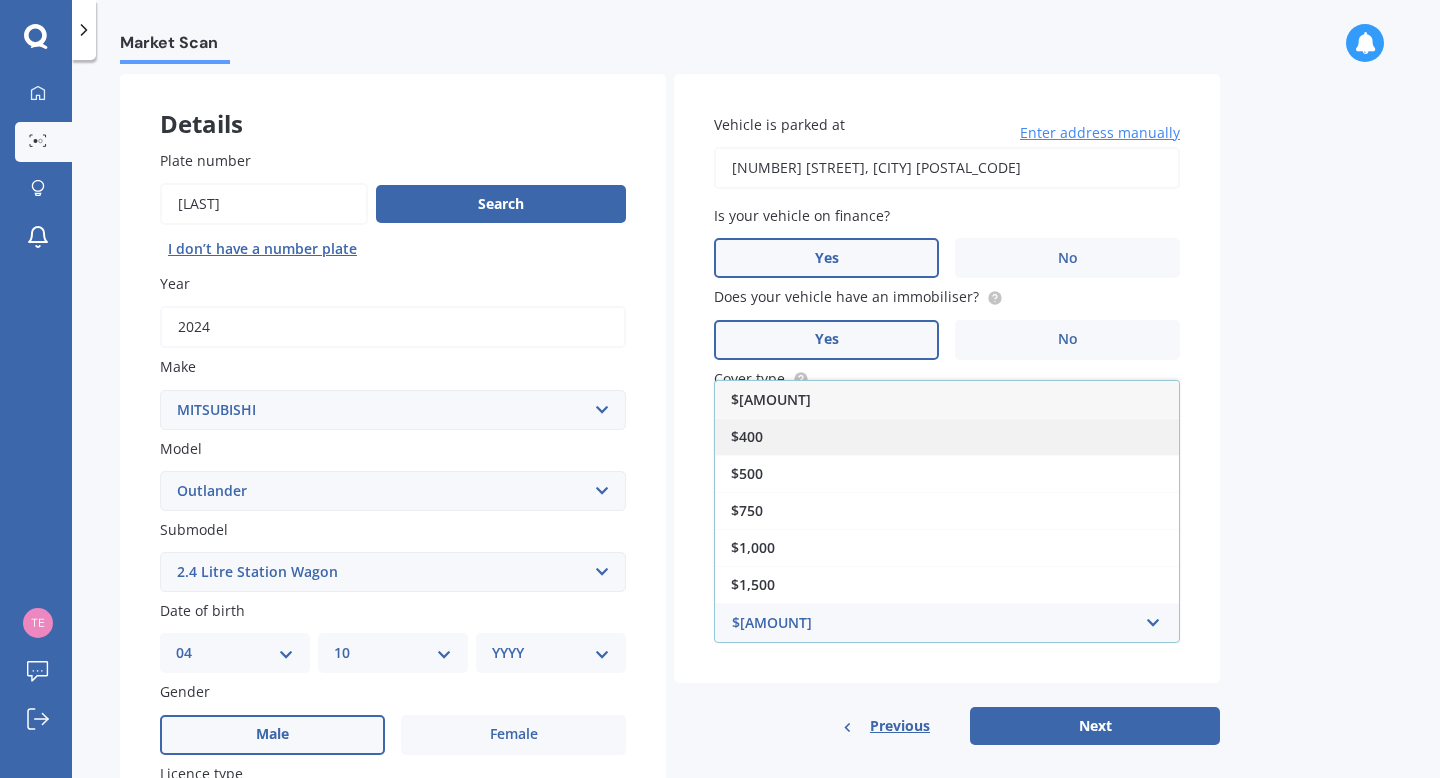 click on "$400" at bounding box center (947, 436) 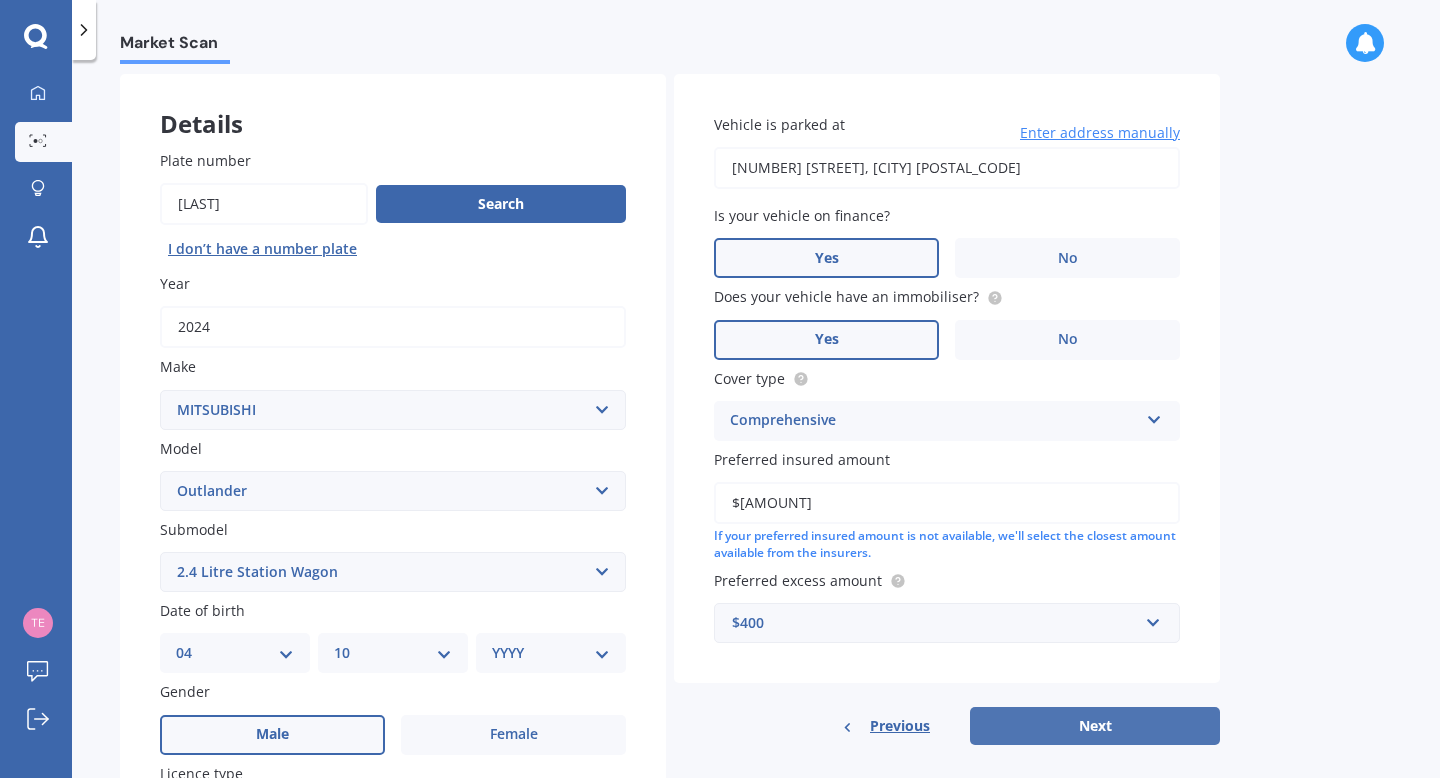 click on "Next" at bounding box center [1095, 726] 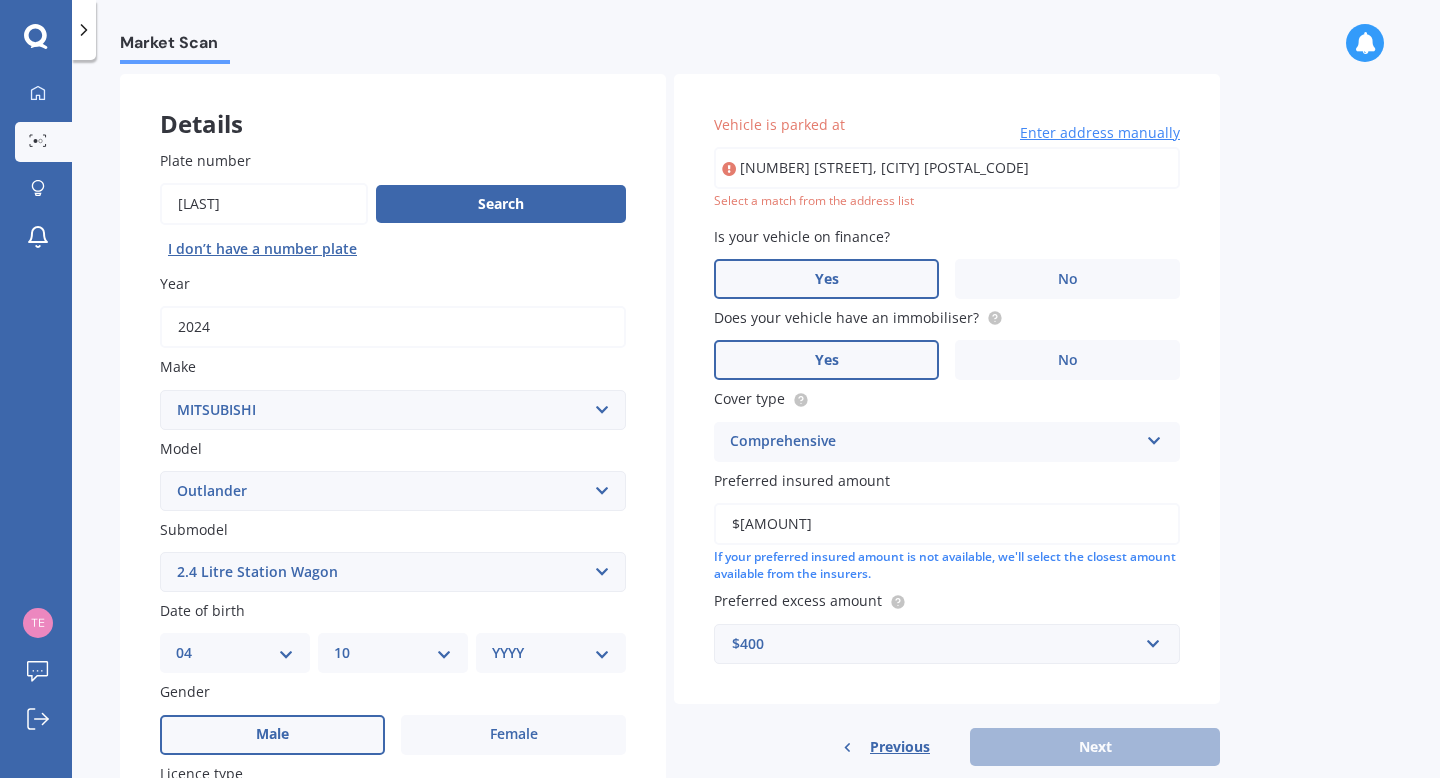 click on "[NUMBER] [STREET], [CITY] [POSTAL_CODE]" at bounding box center [947, 168] 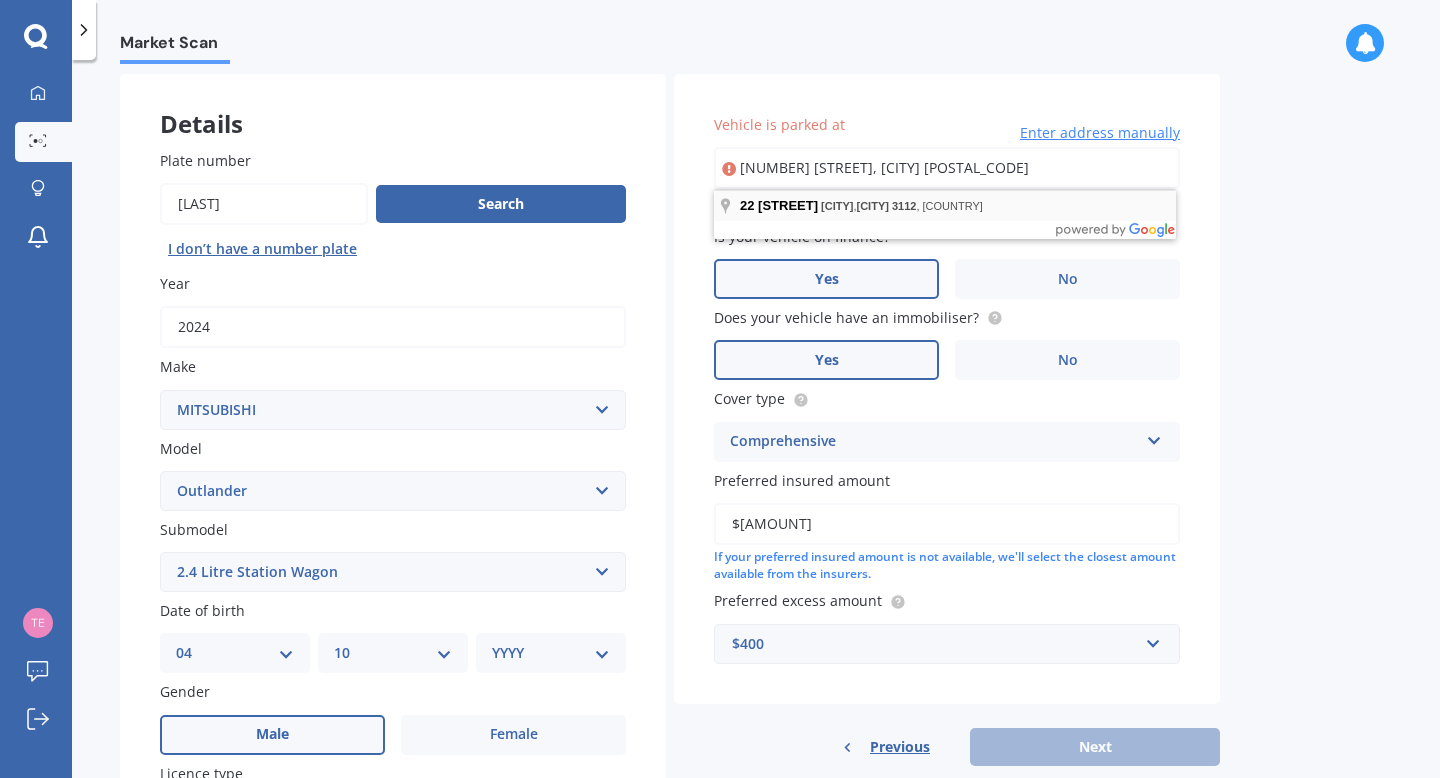 type on "[NUMBER] [STREET], [CITY] [POSTAL_CODE]" 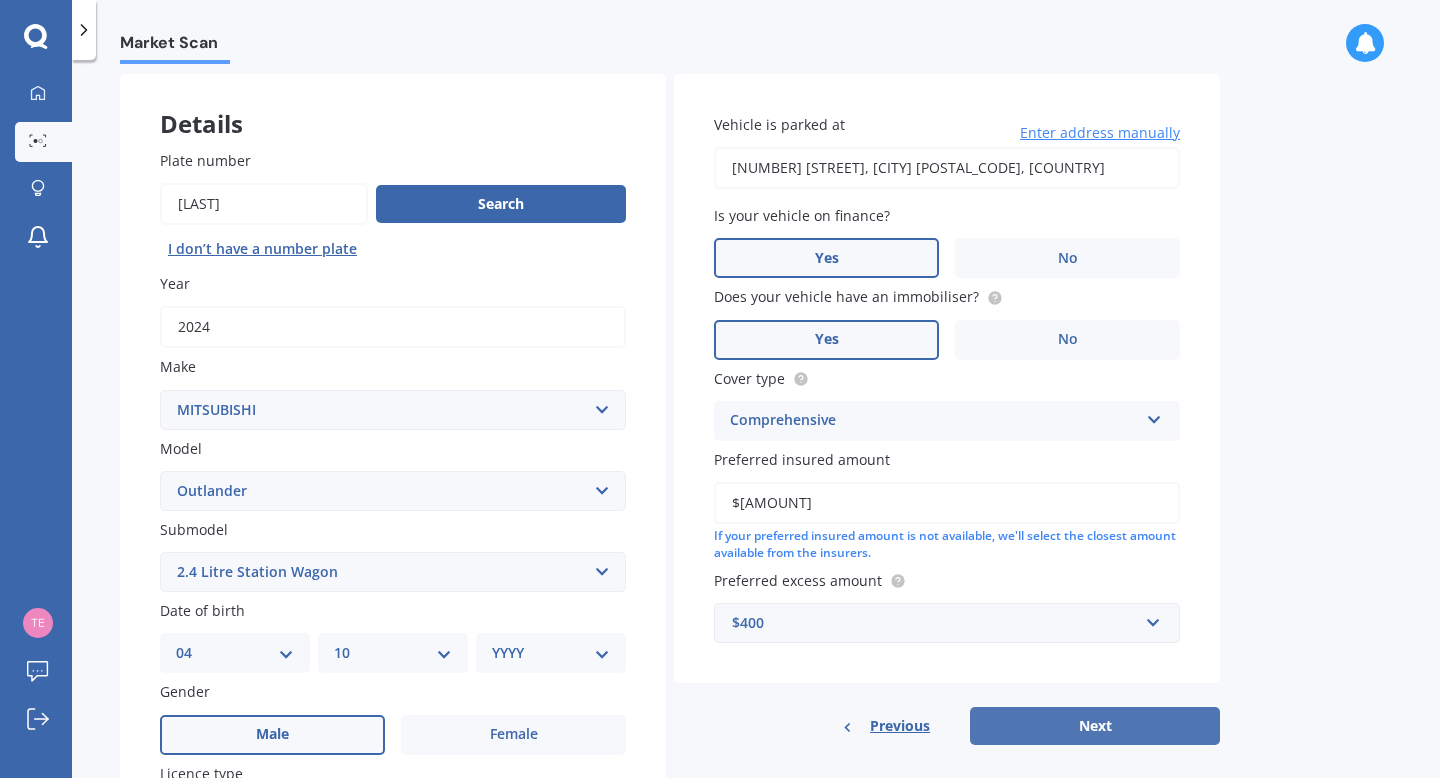 click on "Next" at bounding box center [1095, 726] 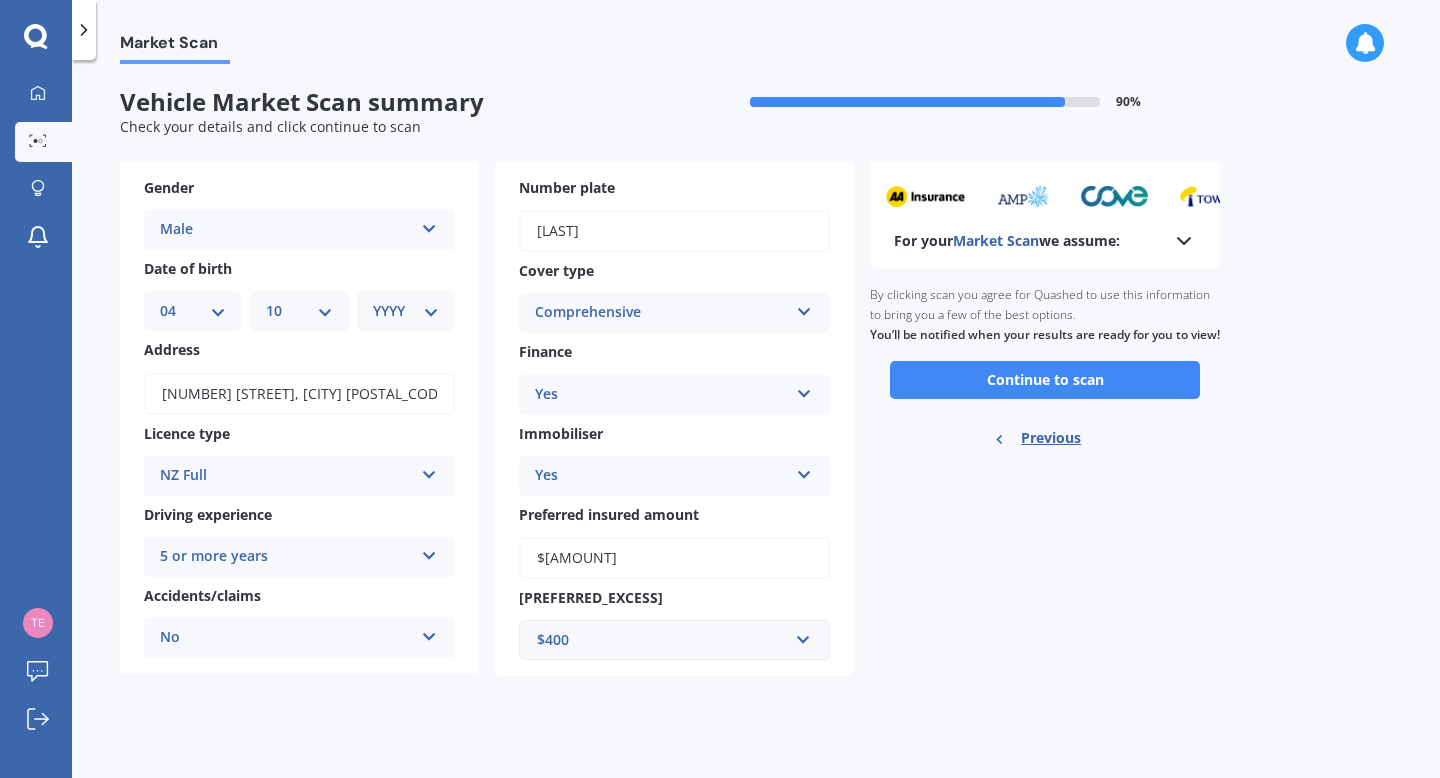 scroll, scrollTop: 0, scrollLeft: 0, axis: both 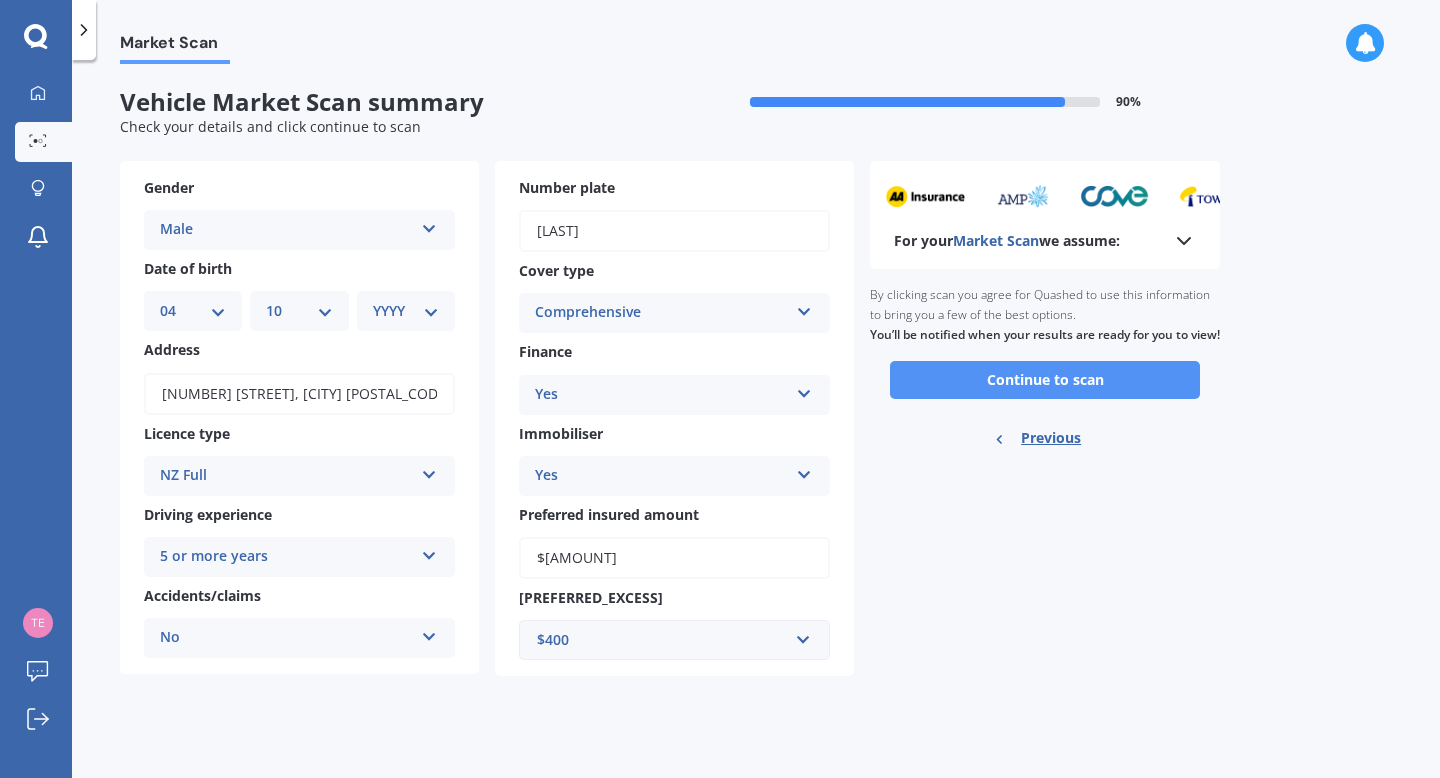 click on "Continue to scan" at bounding box center [1045, 380] 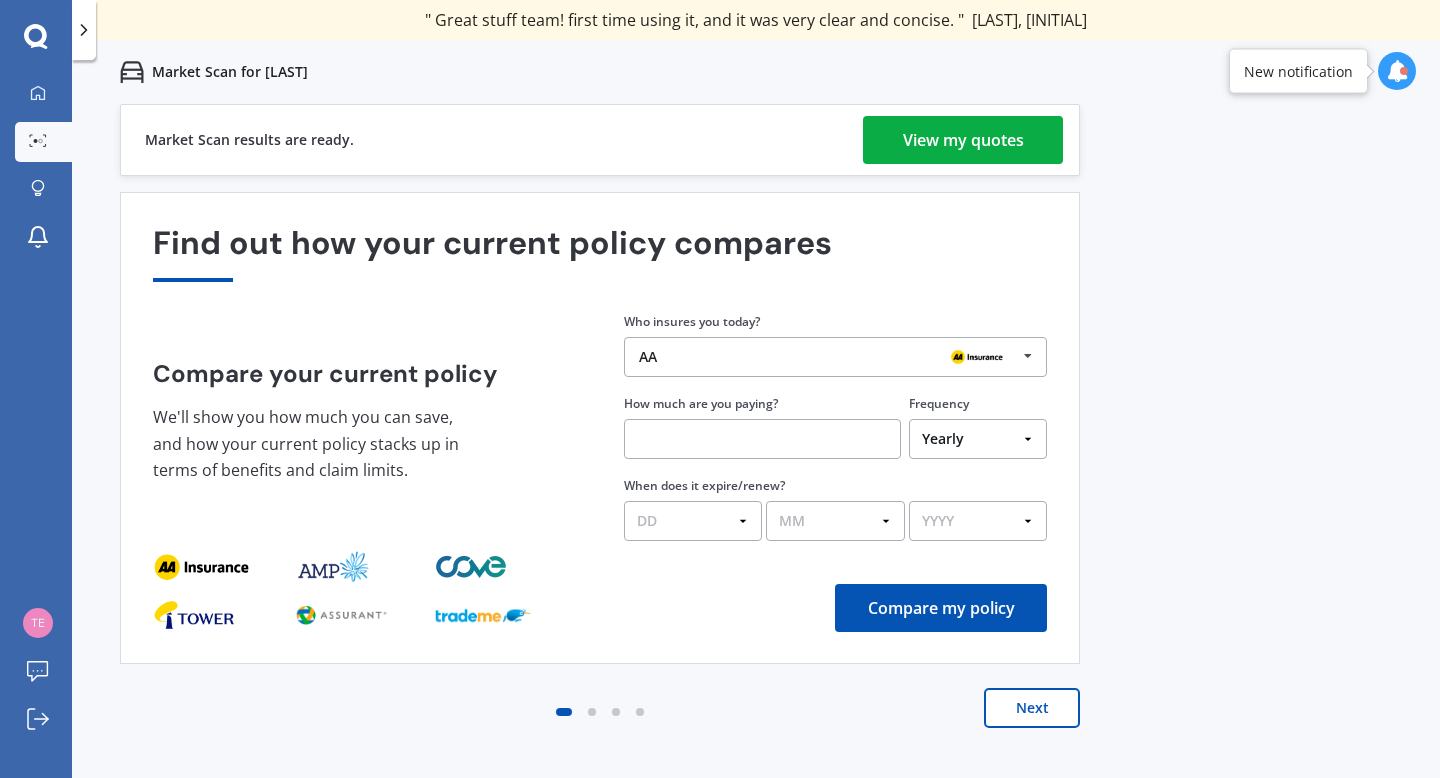 click on "View my quotes" at bounding box center [963, 140] 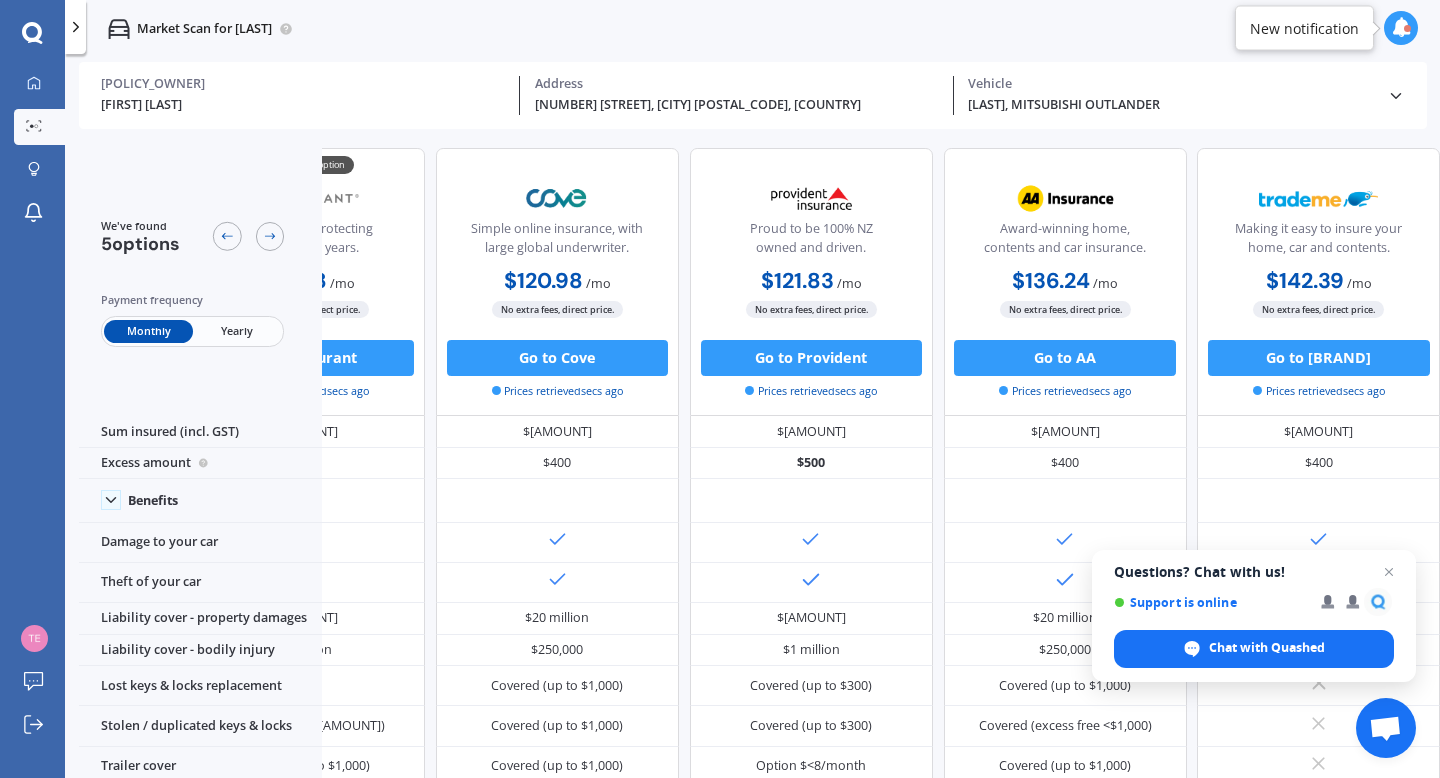 scroll, scrollTop: 0, scrollLeft: 0, axis: both 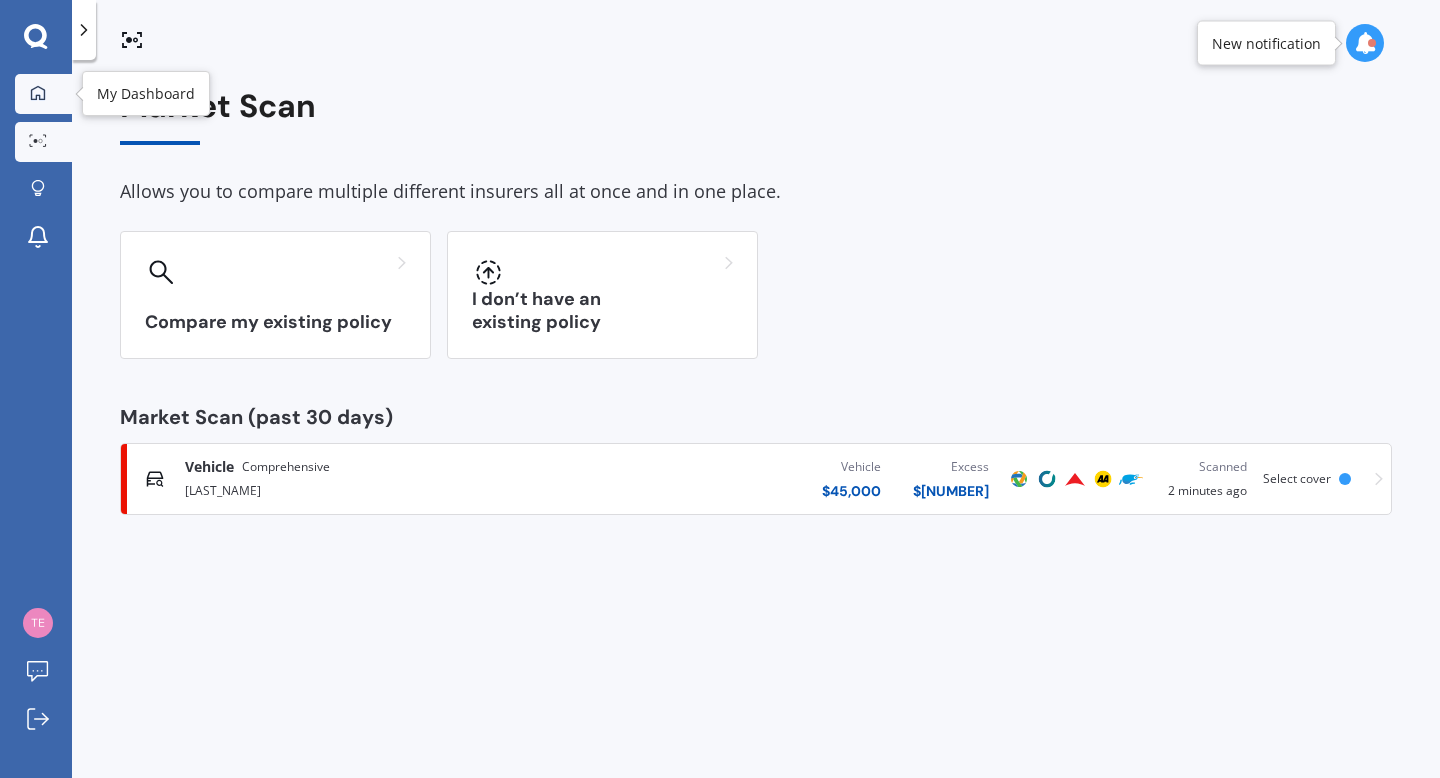 click at bounding box center (38, 92) 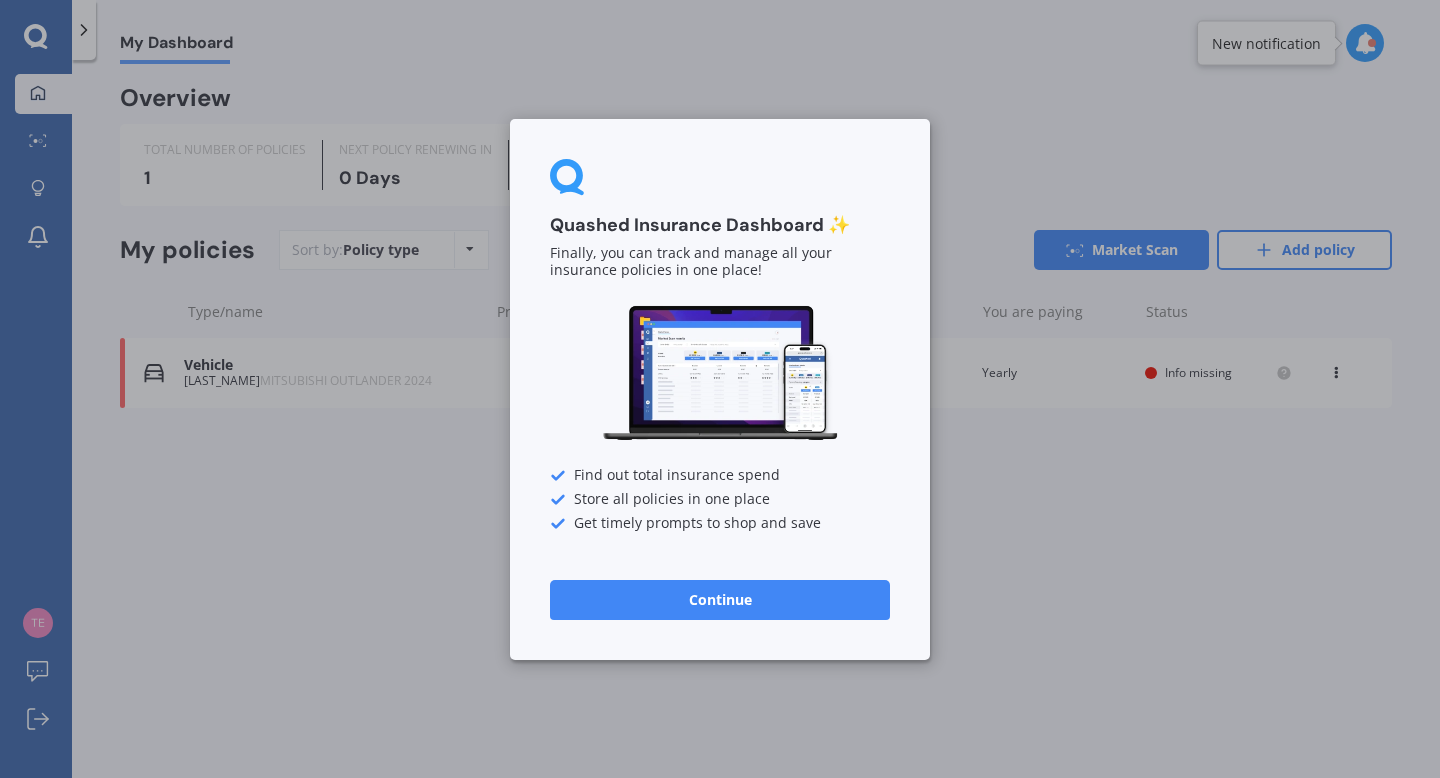 click on "Continue" at bounding box center [720, 599] 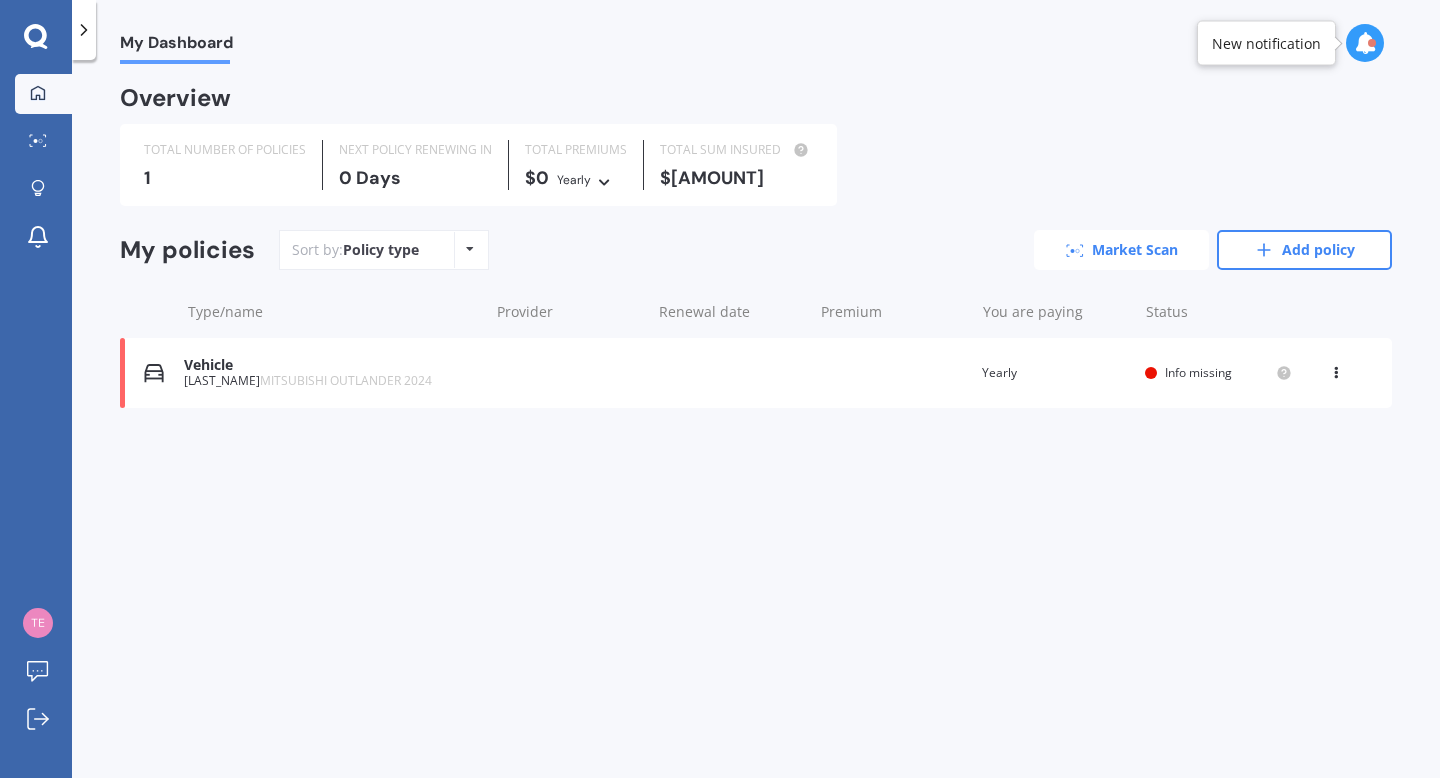 click on "Market Scan" at bounding box center [1121, 250] 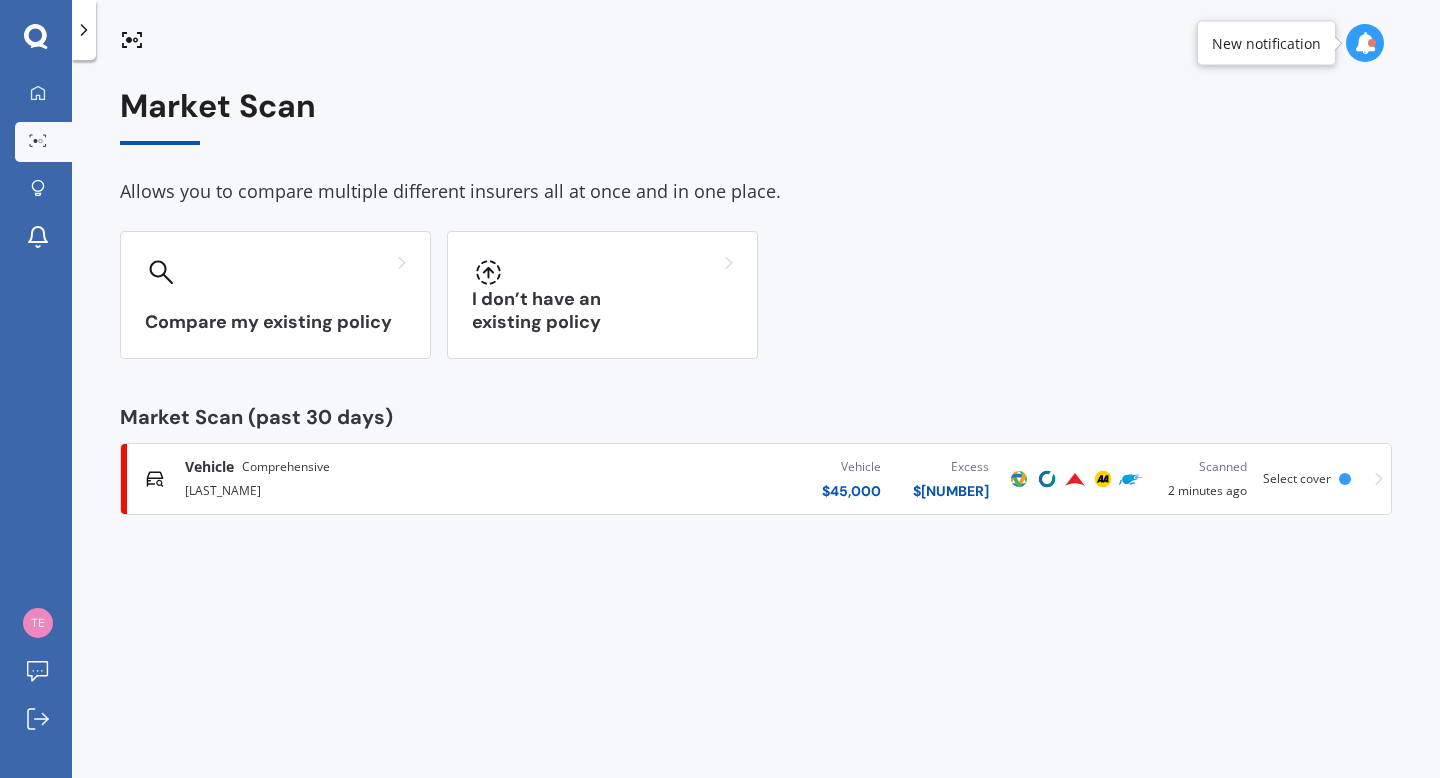 click on "Vehicle $ 45,000 Excess $ 400" at bounding box center (790, 479) 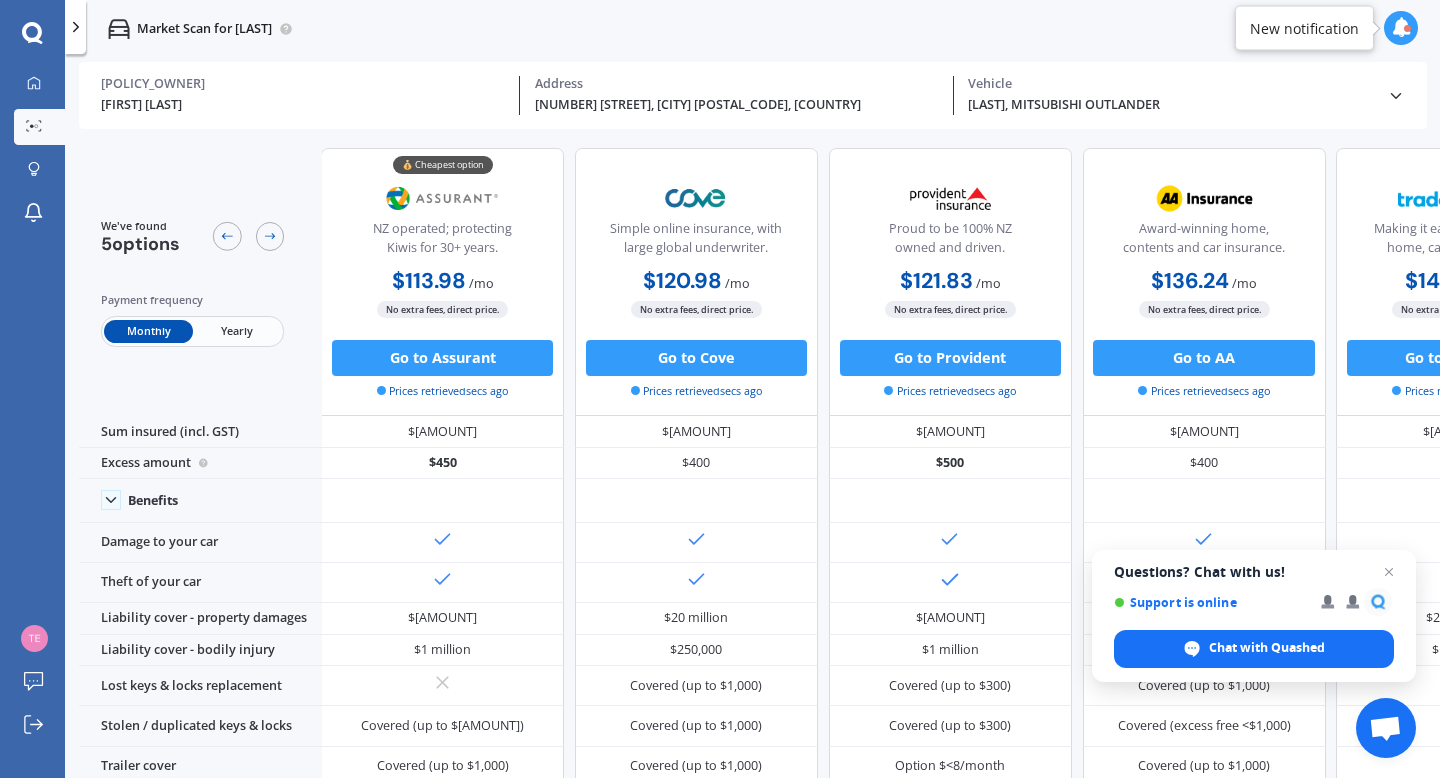 scroll, scrollTop: 0, scrollLeft: 0, axis: both 